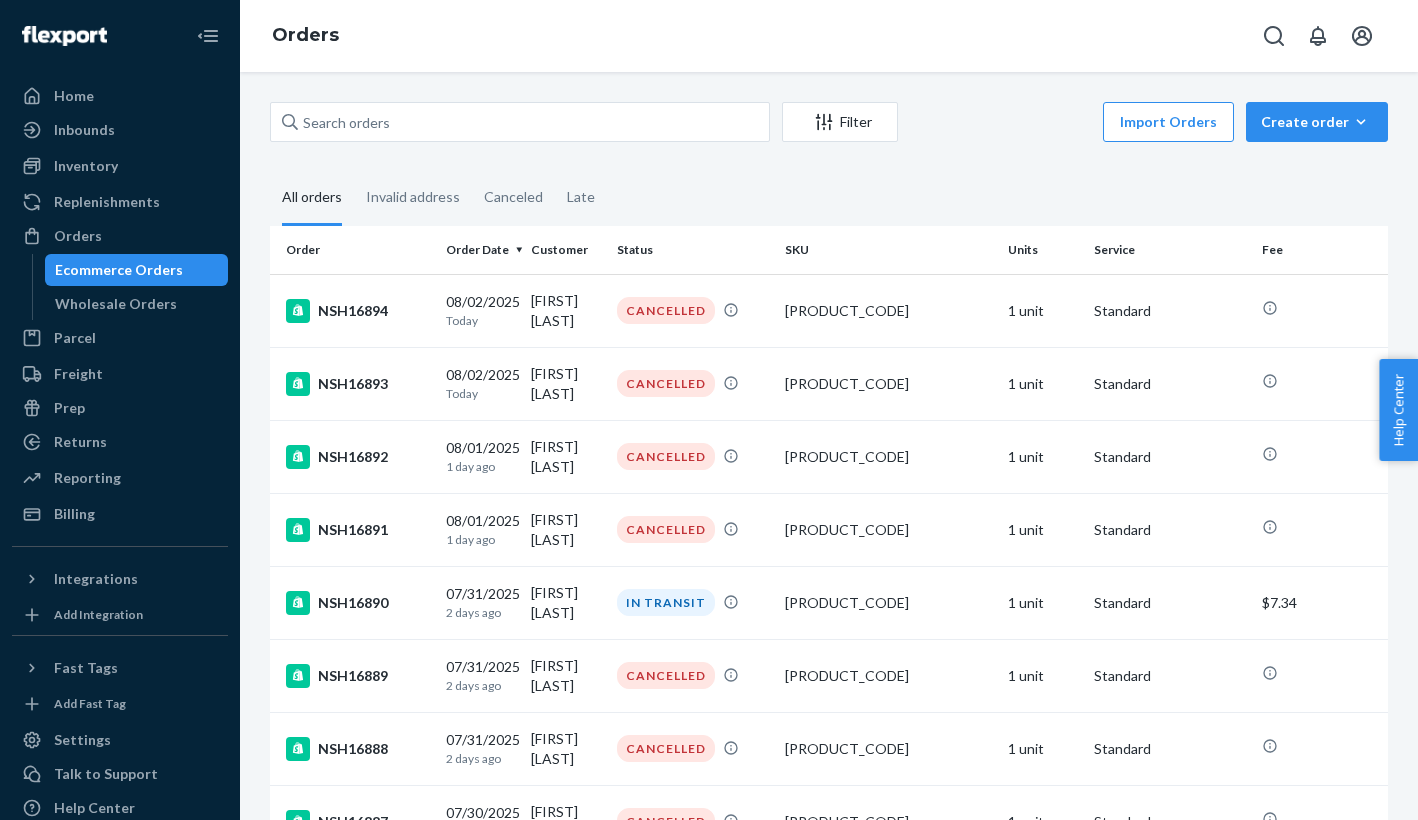 scroll, scrollTop: 0, scrollLeft: 0, axis: both 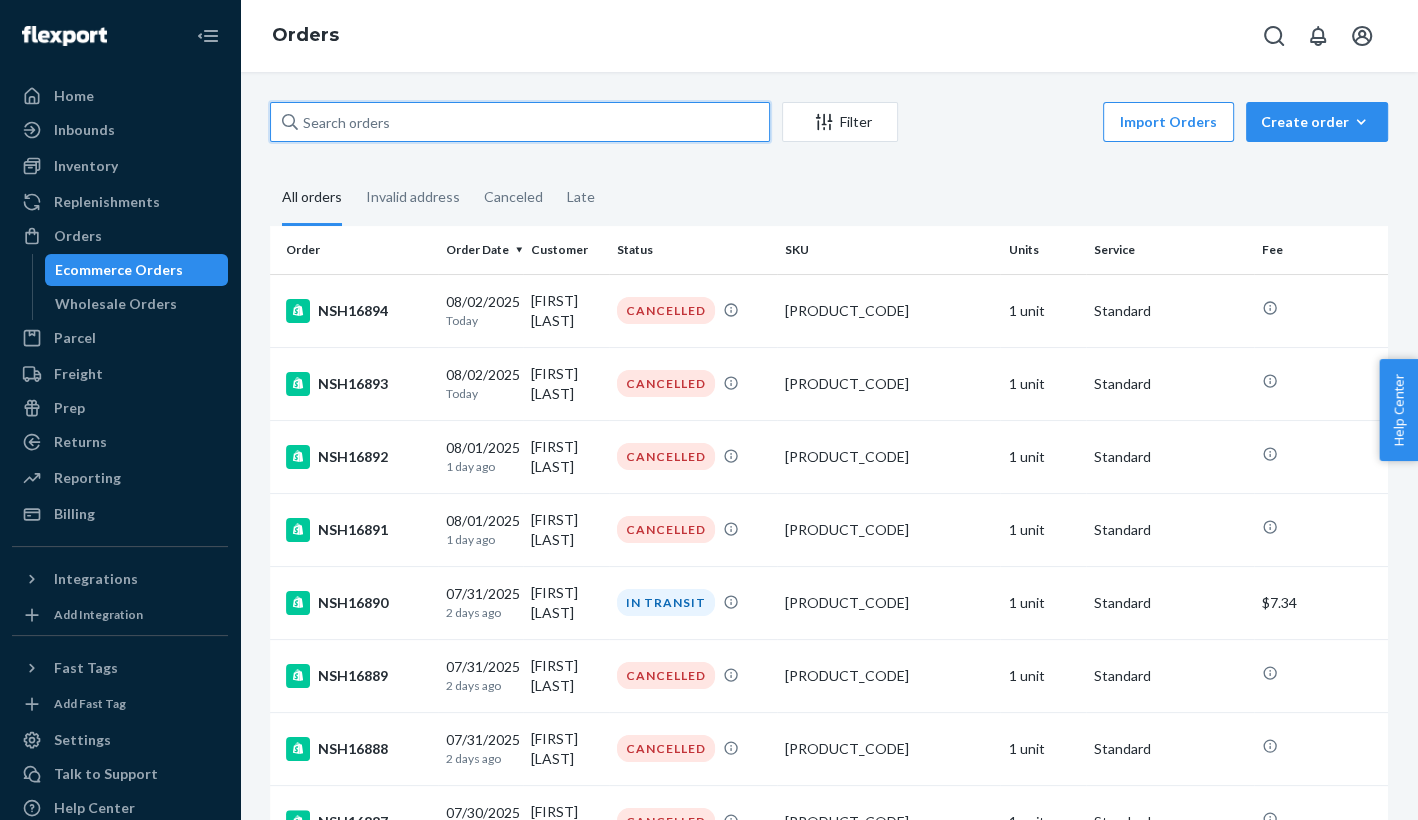 click at bounding box center [520, 122] 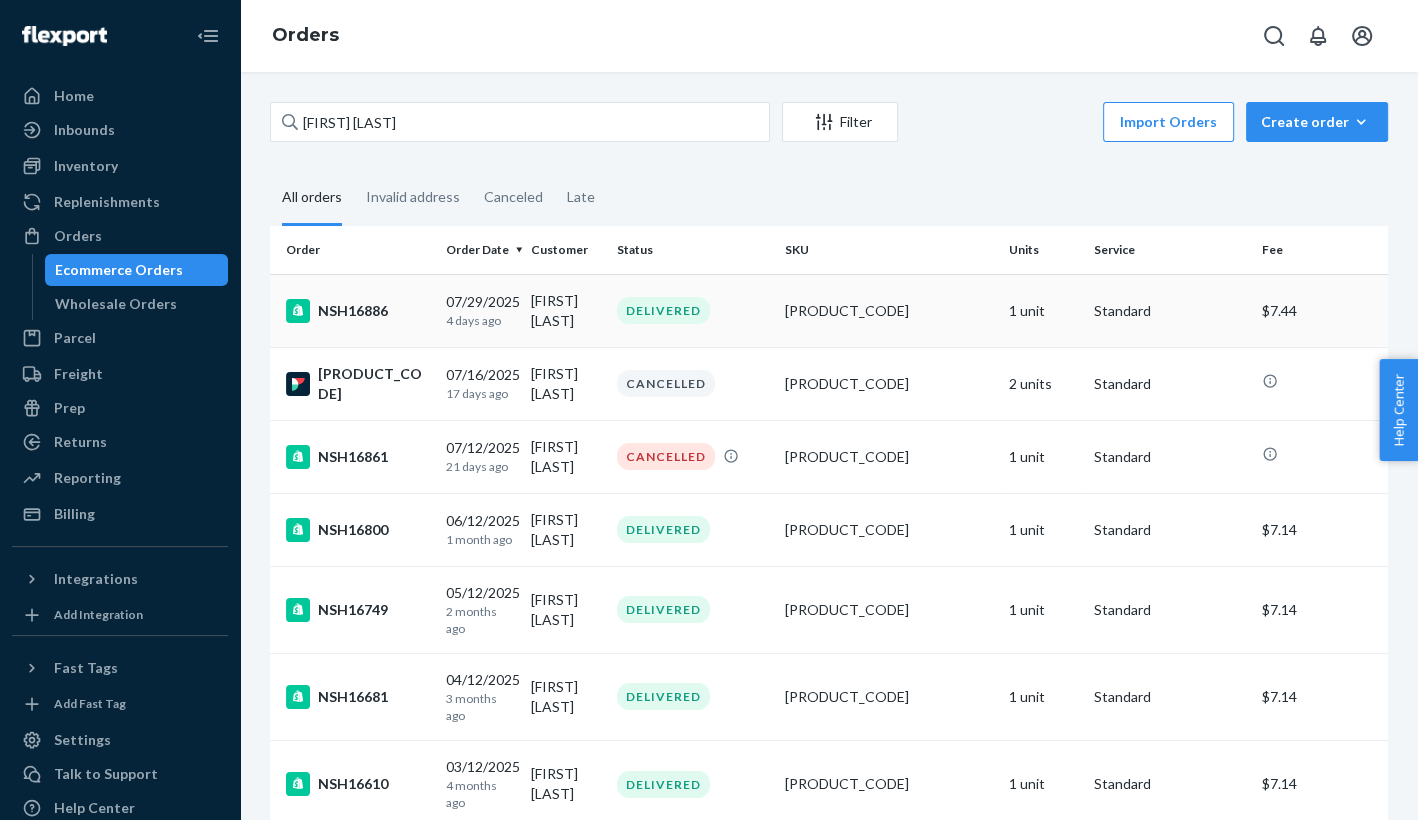 click on "[DATE] [TIME_AGO]" at bounding box center [481, 310] 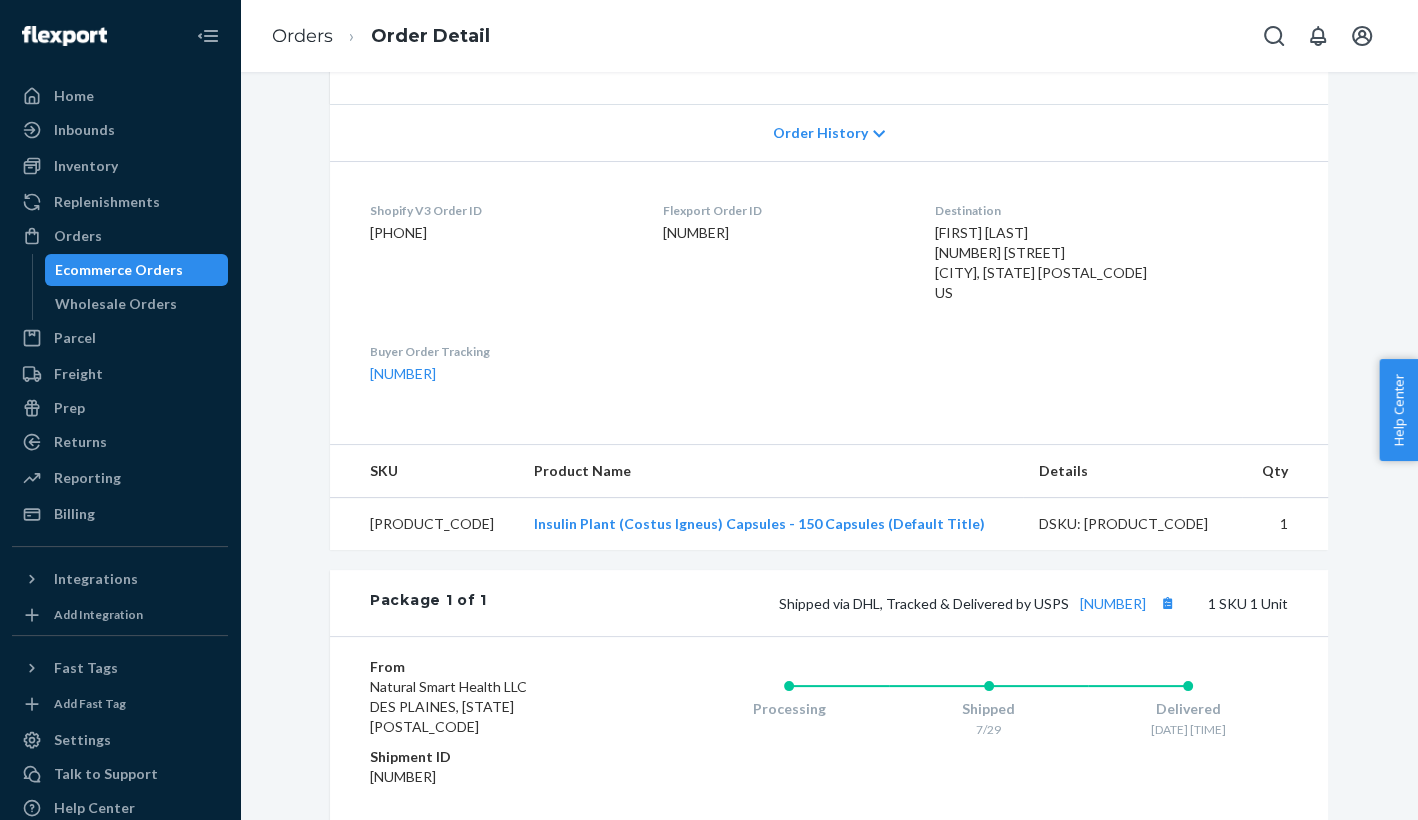scroll, scrollTop: 63, scrollLeft: 0, axis: vertical 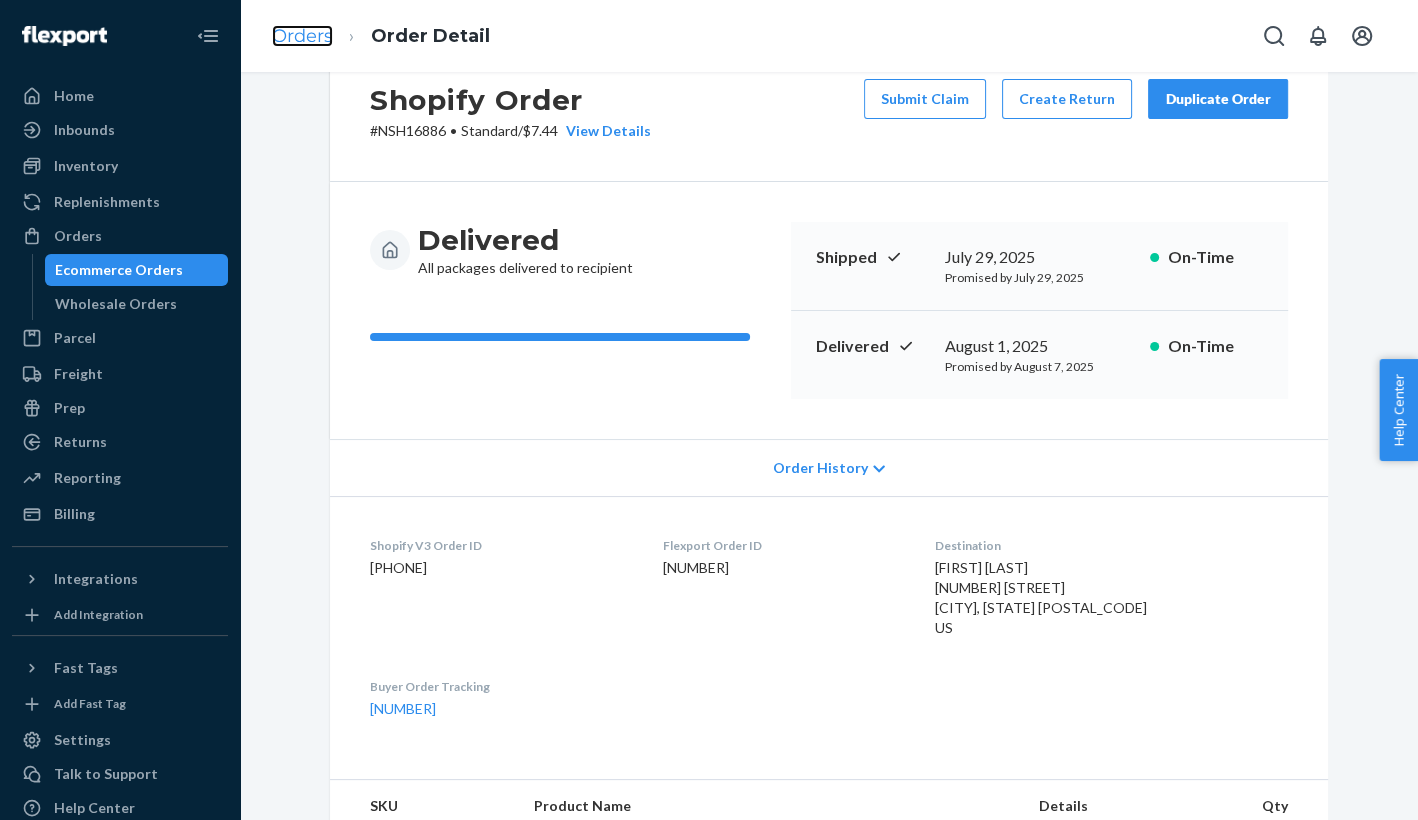 click on "Orders" at bounding box center [302, 36] 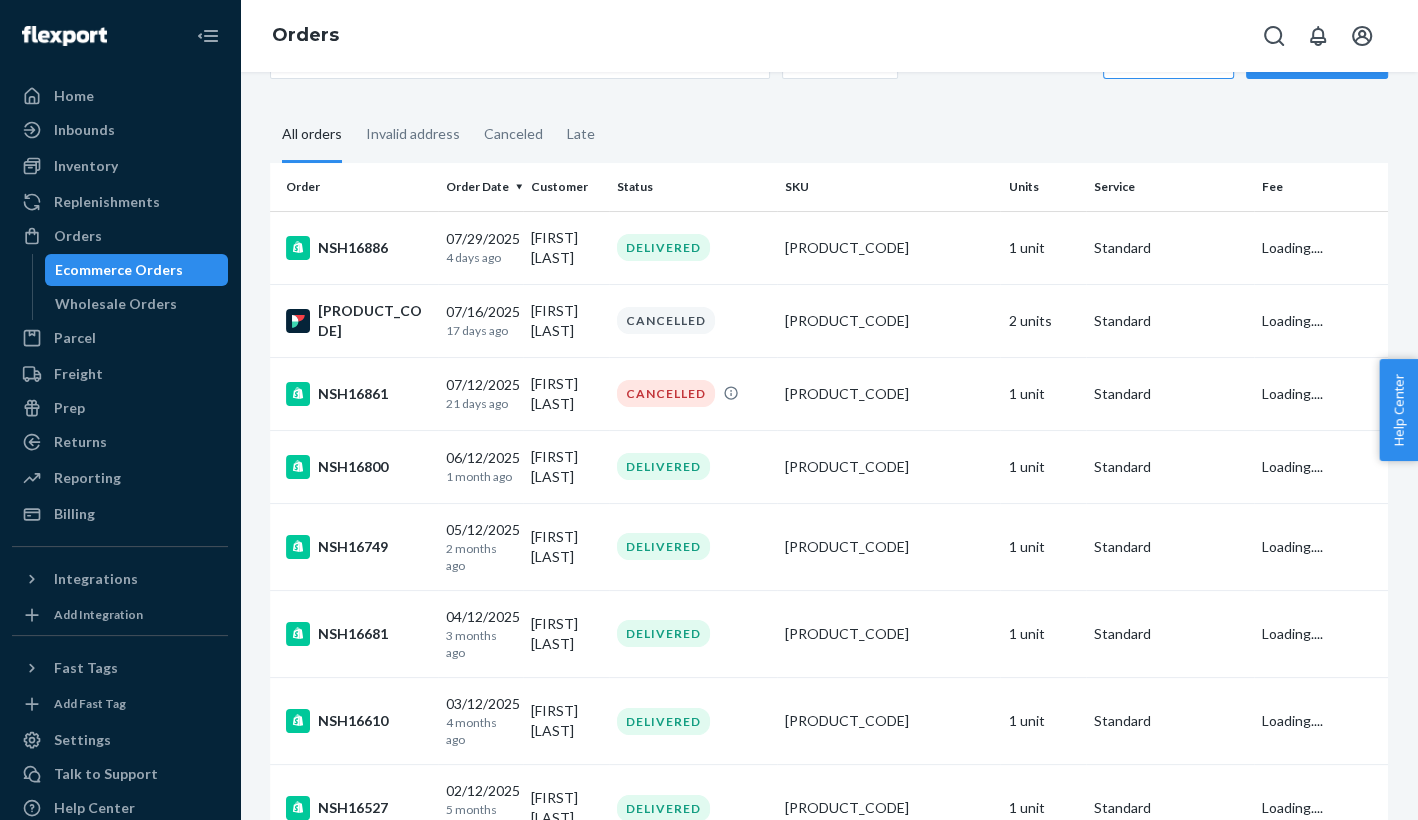 scroll, scrollTop: 0, scrollLeft: 0, axis: both 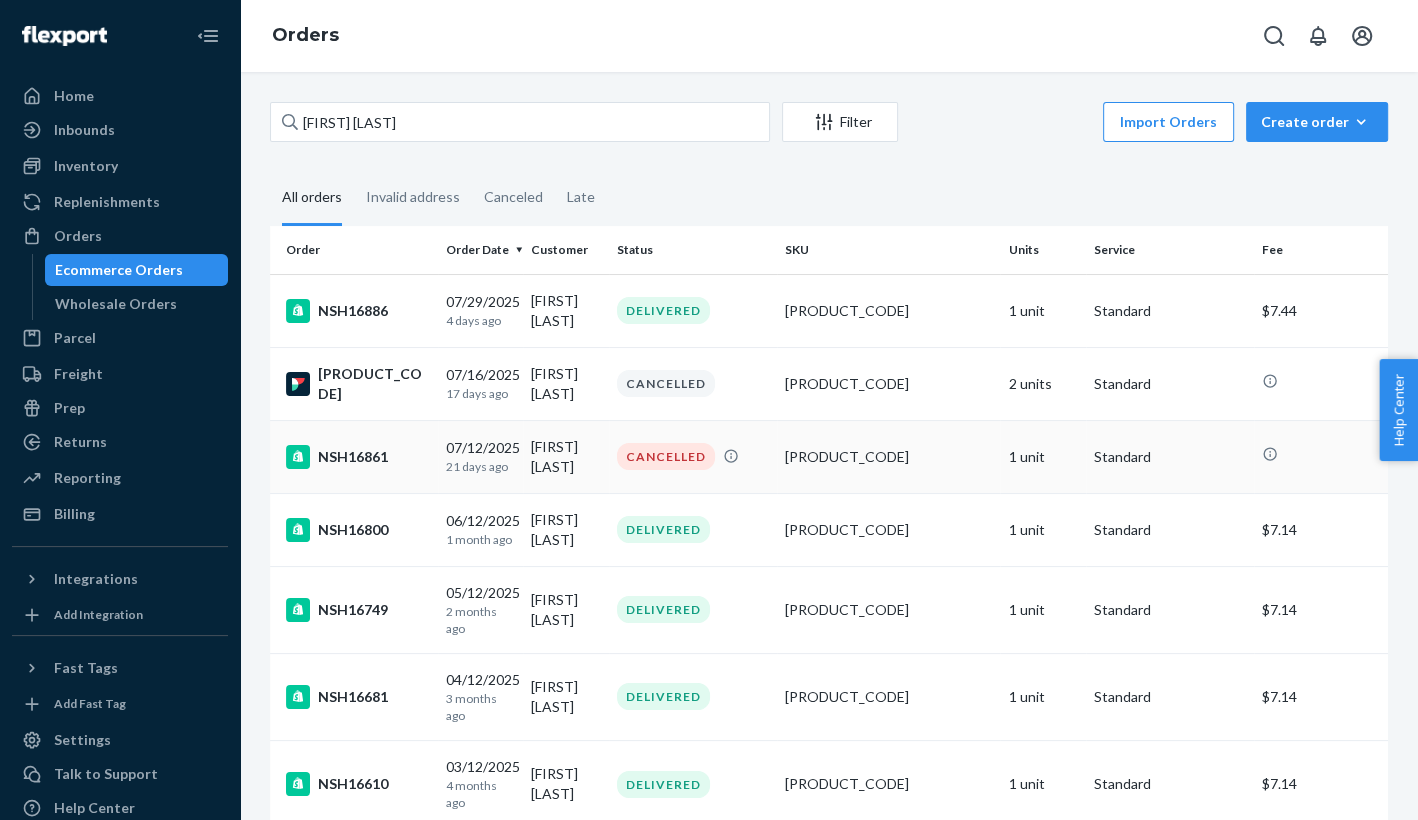 click on "[FIRST] [LAST]" at bounding box center [566, 456] 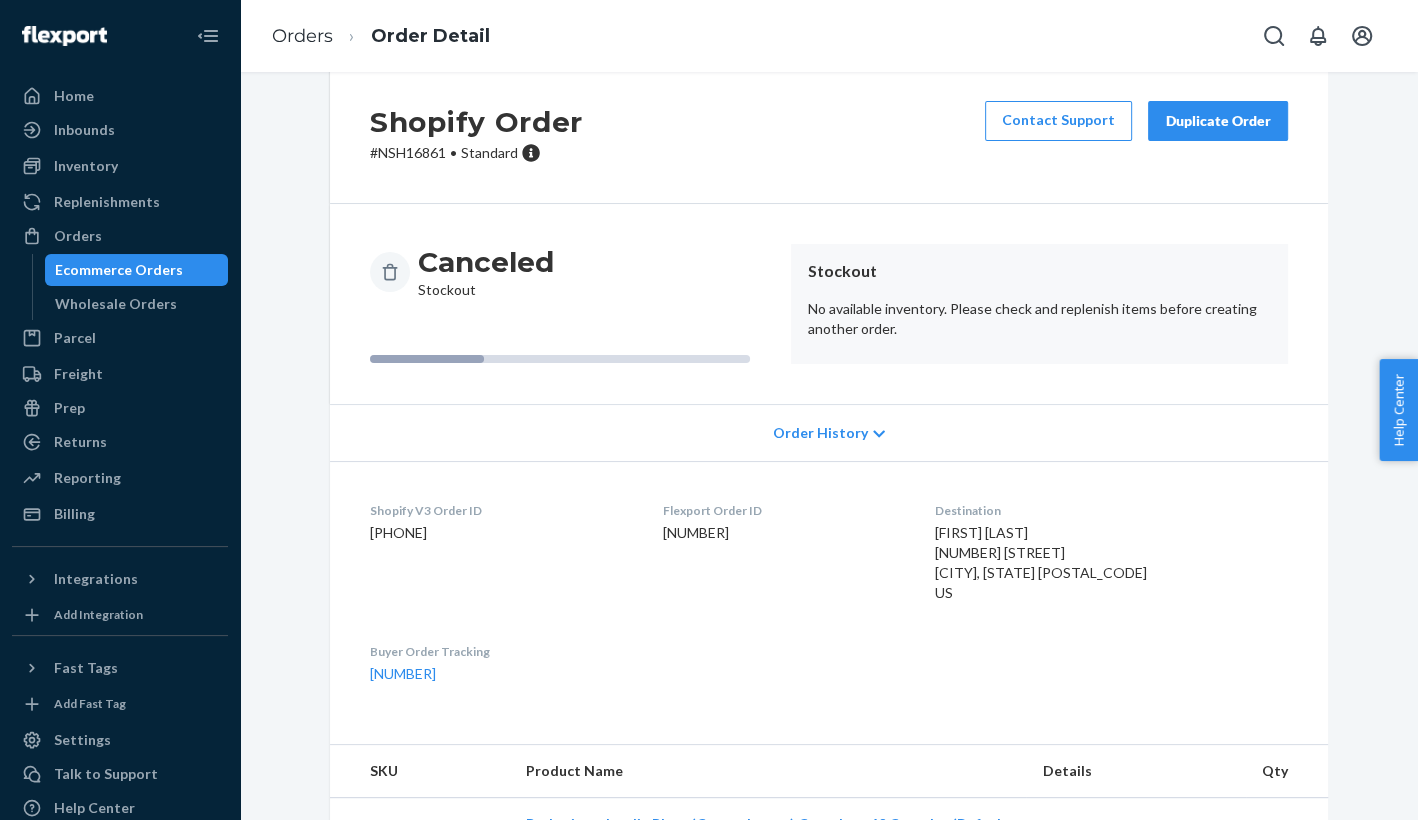 scroll, scrollTop: 92, scrollLeft: 0, axis: vertical 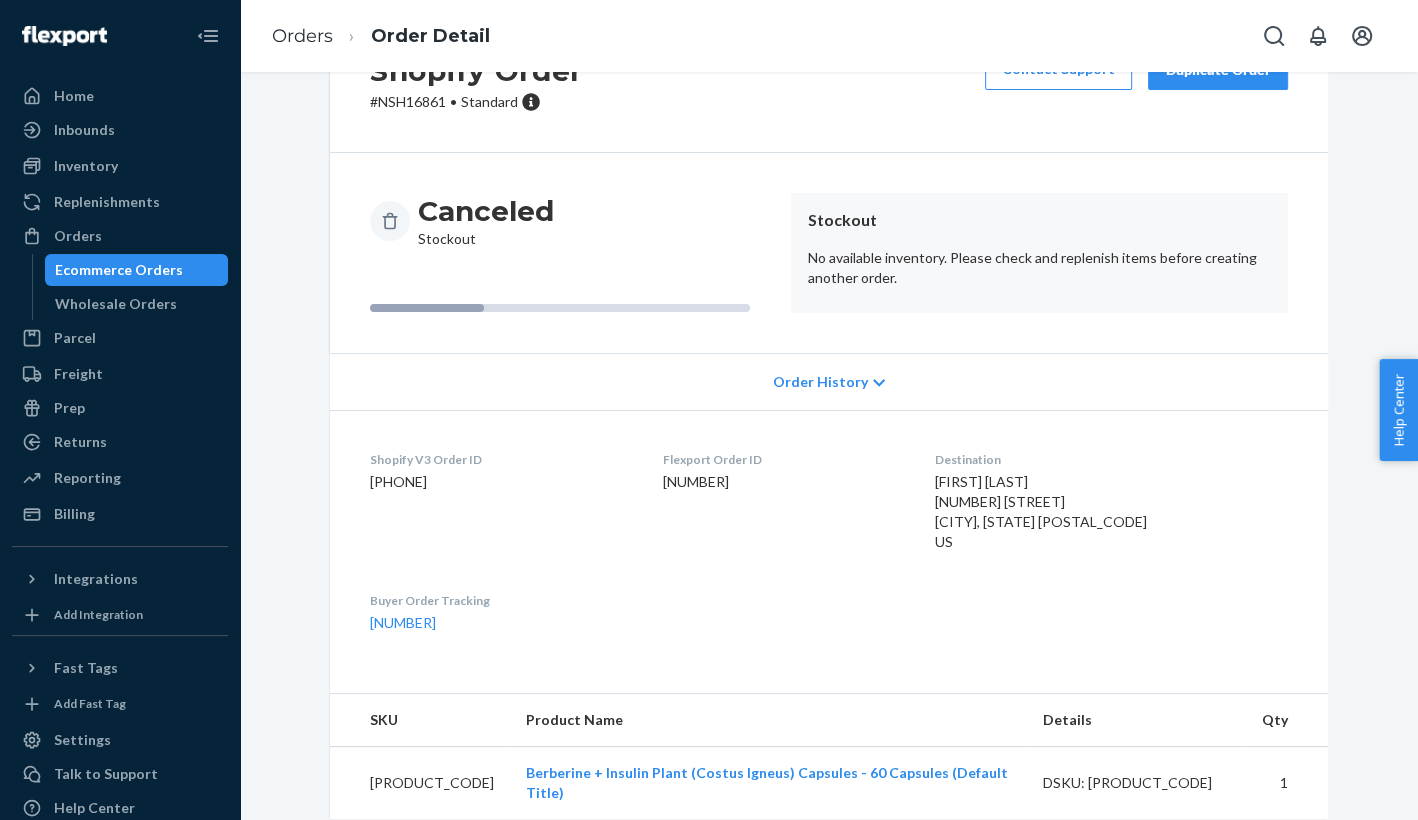 click on "# NSH16861 • Standard" at bounding box center [476, 102] 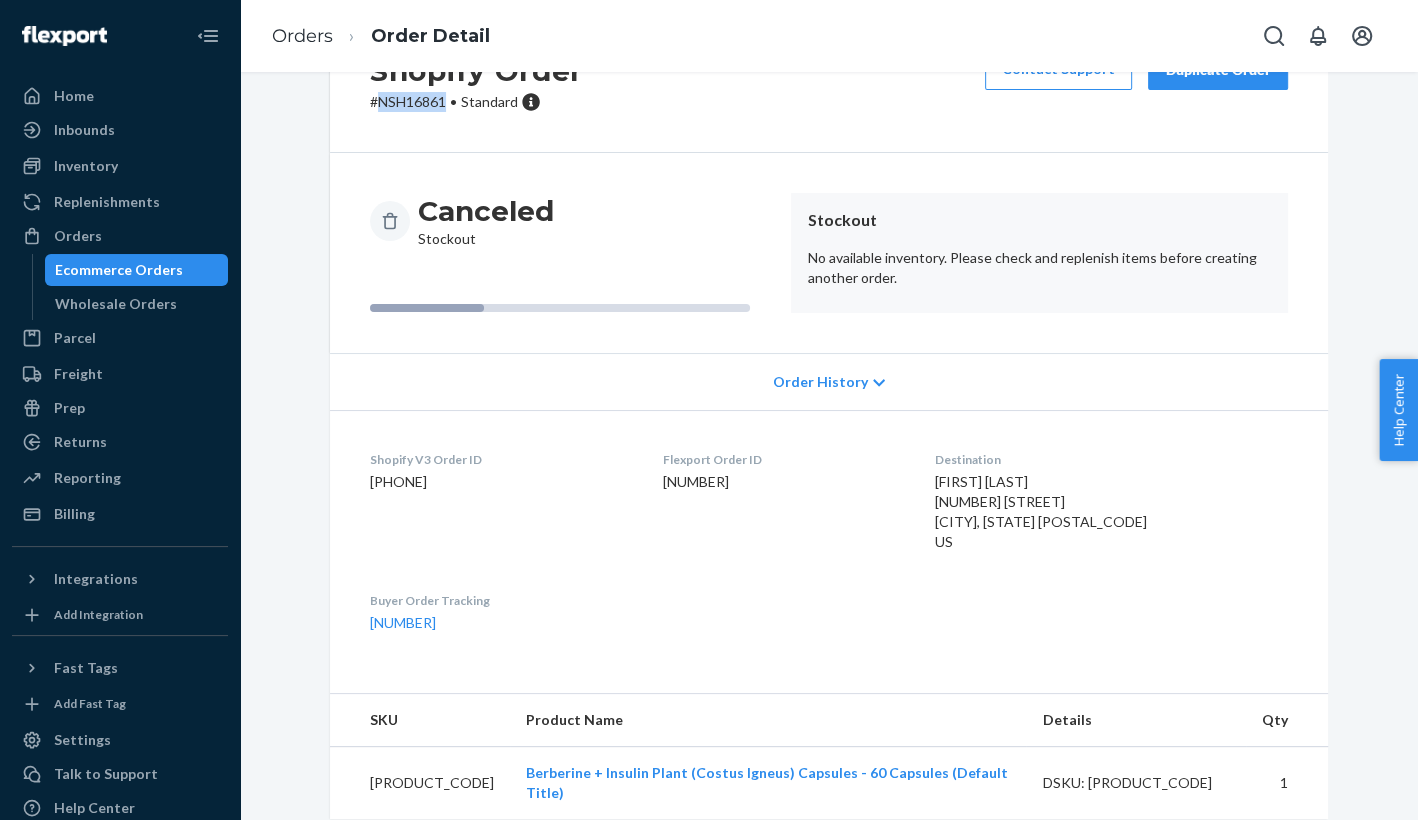 copy on "NSH16861" 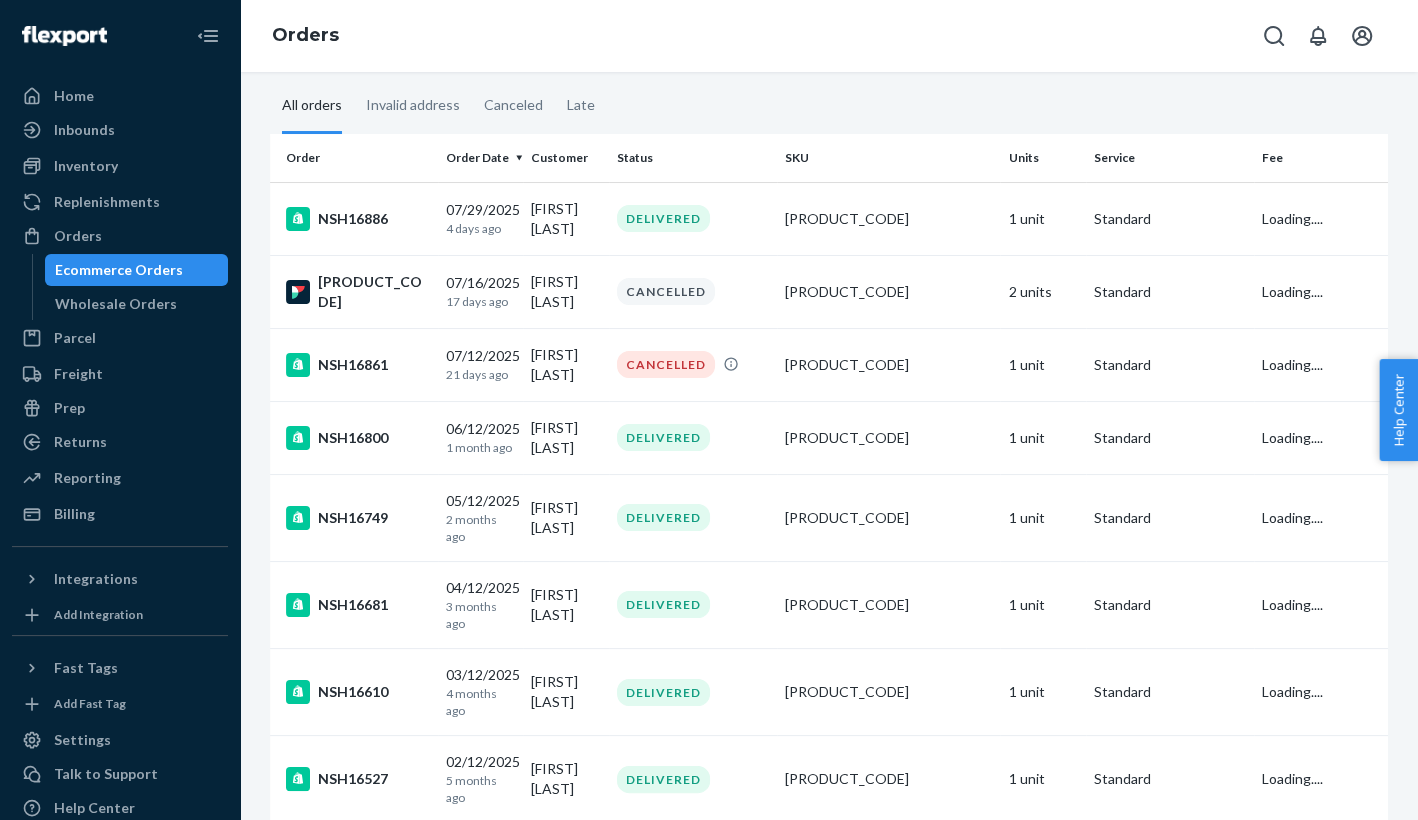 scroll, scrollTop: 0, scrollLeft: 0, axis: both 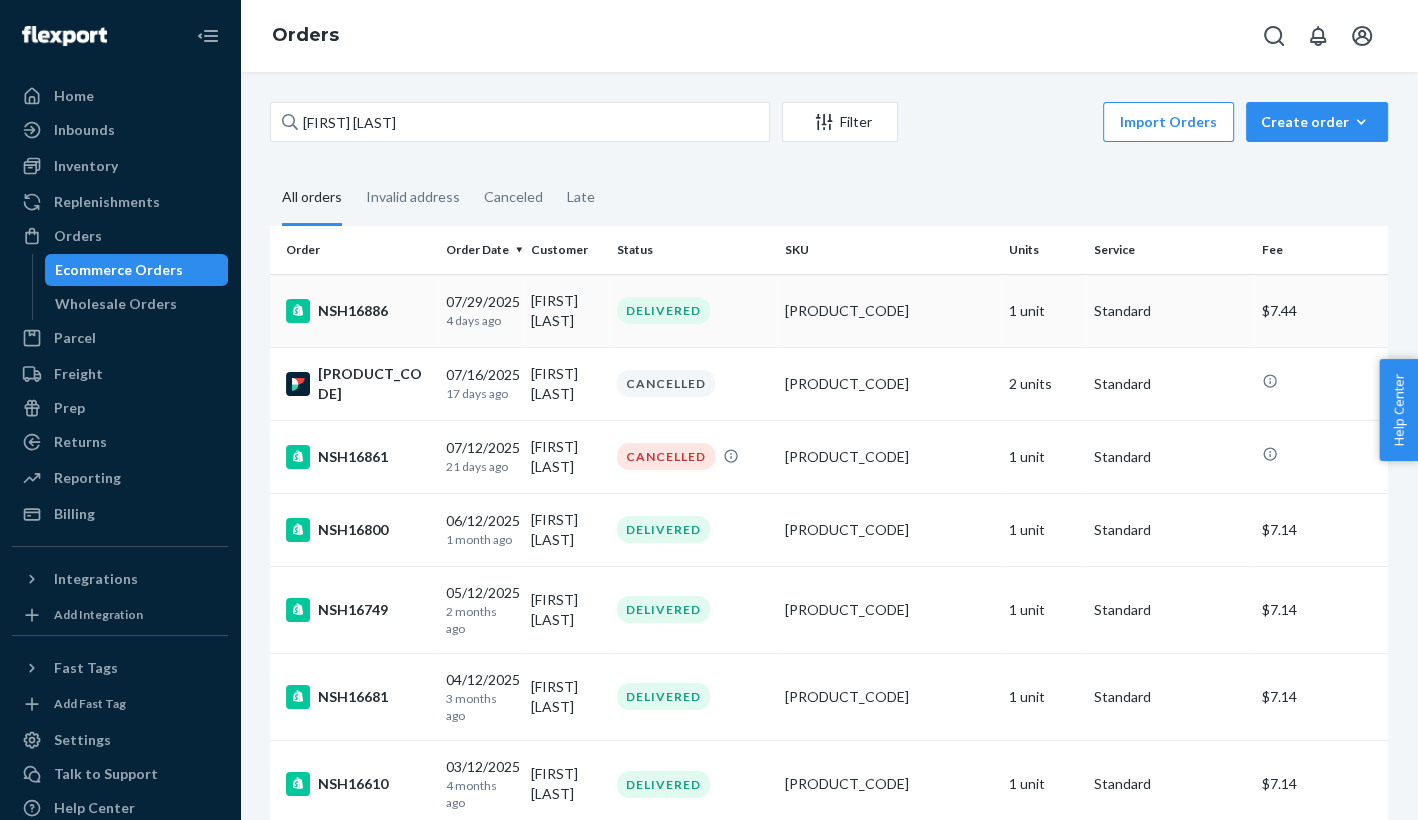 click on "[FIRST] [LAST]" at bounding box center [566, 310] 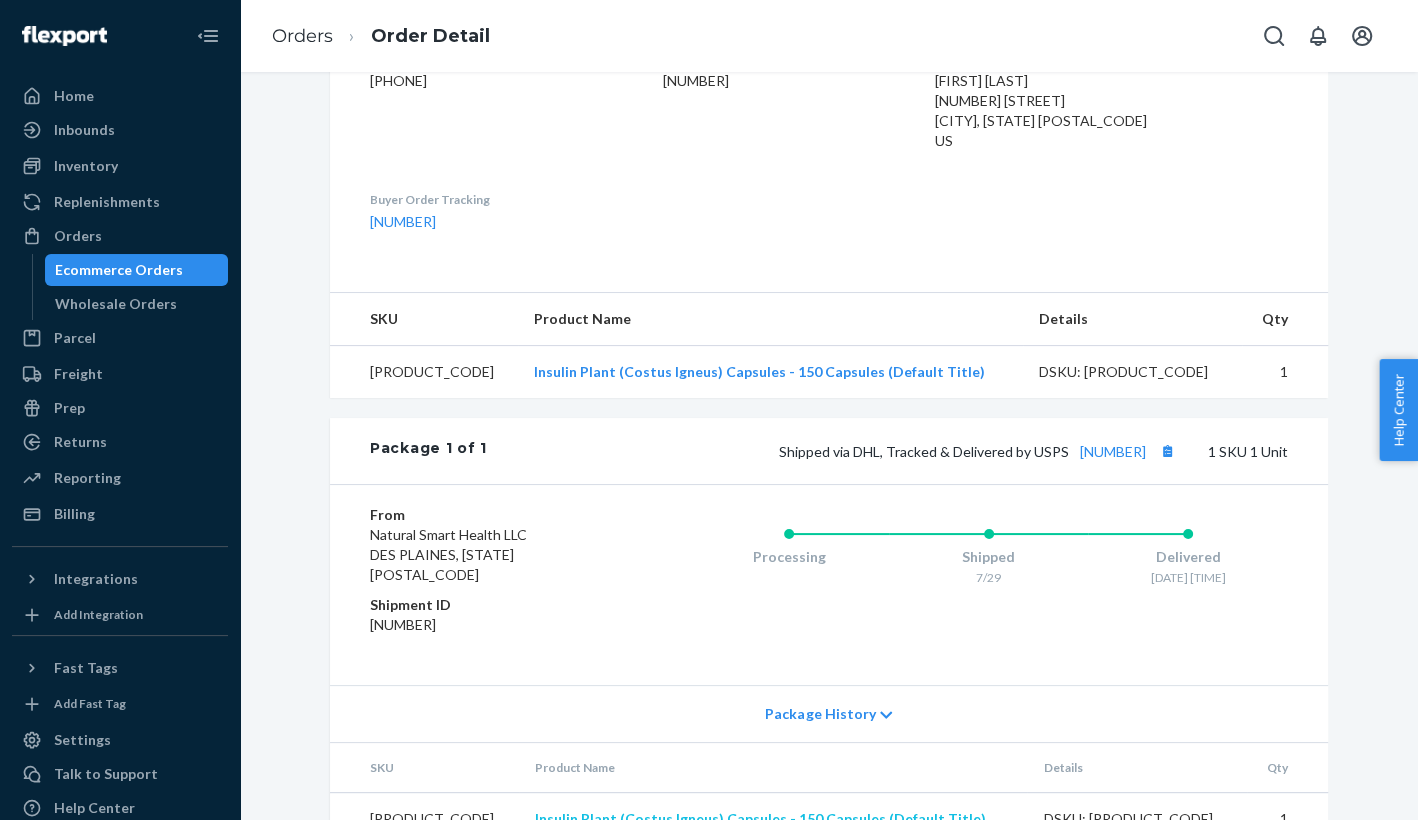 scroll, scrollTop: 540, scrollLeft: 0, axis: vertical 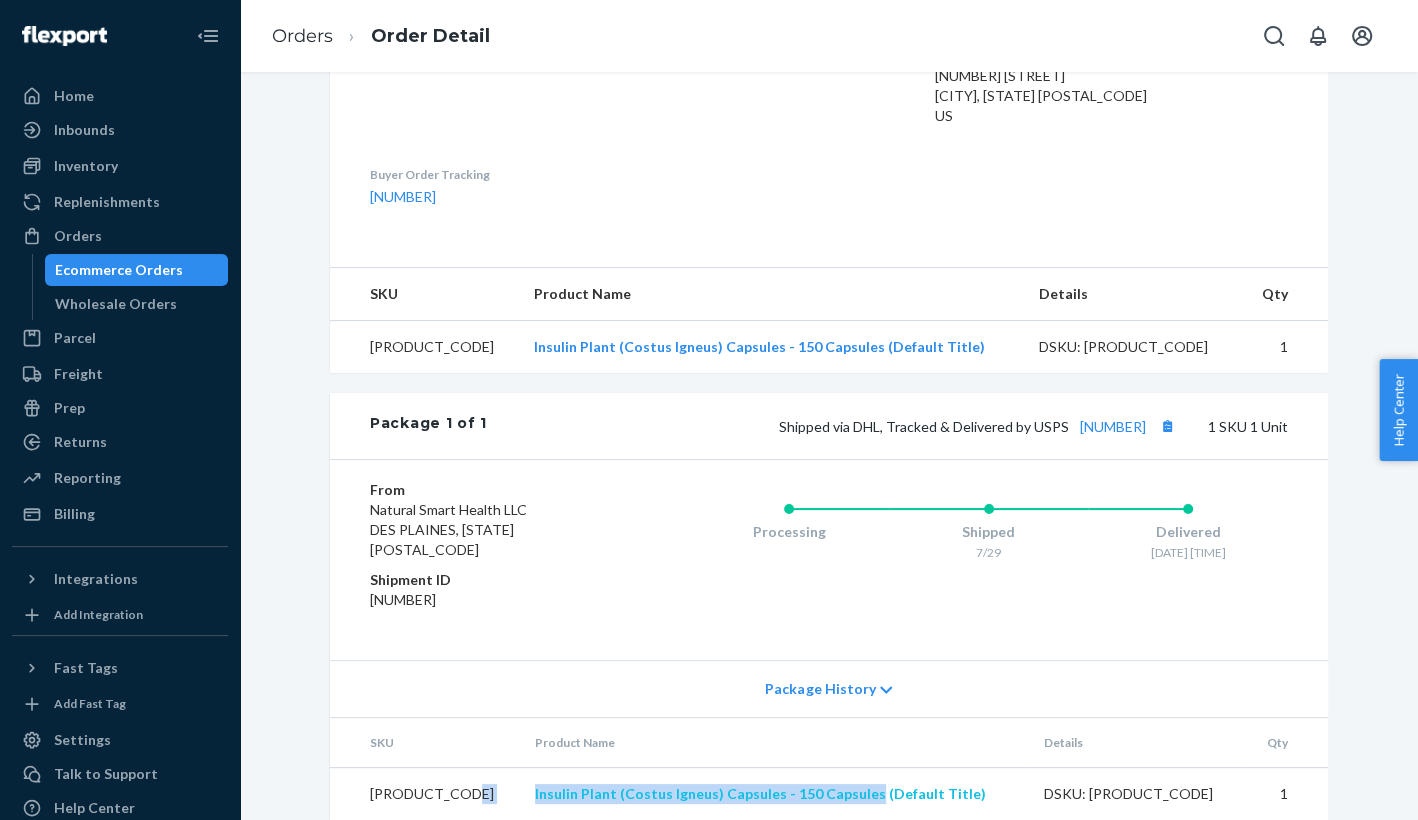 drag, startPoint x: 494, startPoint y: 804, endPoint x: 843, endPoint y: 775, distance: 350.2028 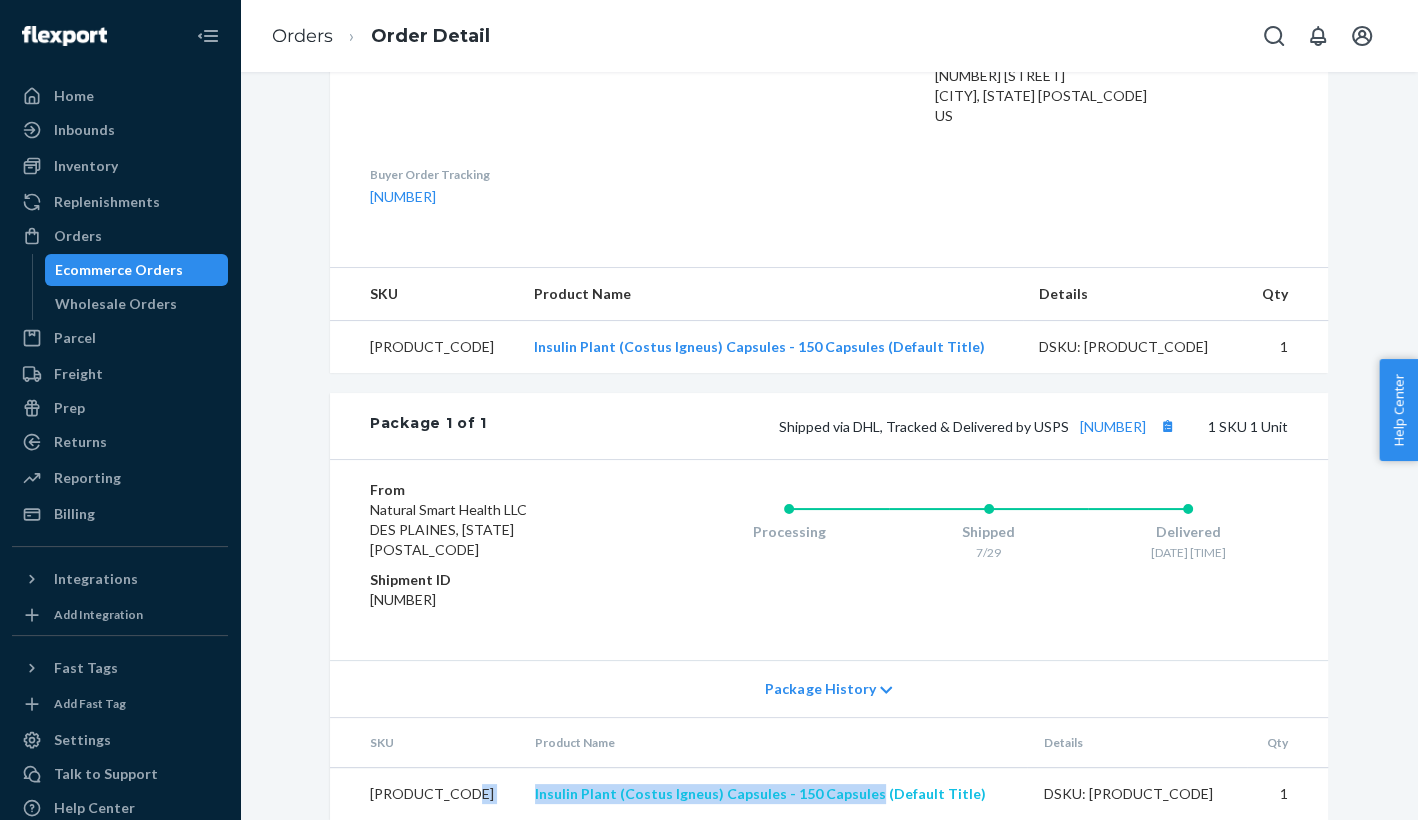 click on "[PRODUCT_CODE] Insulin Plant (Costus Igneus) Capsules - 150 Capsules (Default Title) DSKU: D6TBPQRWMRN 1" at bounding box center (829, 794) 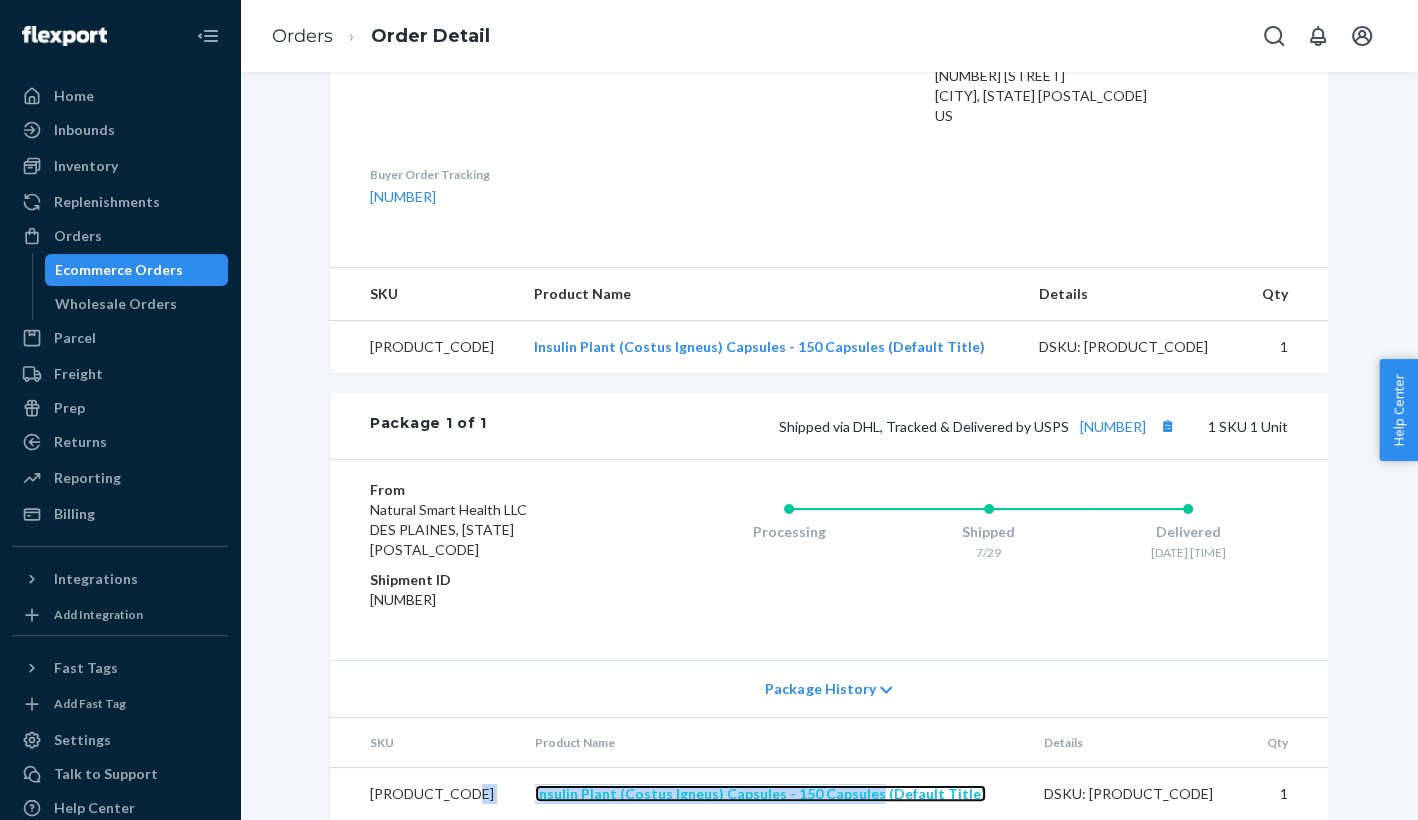click on "Insulin Plant (Costus Igneus) Capsules - 150 Capsules (Default Title)" at bounding box center [760, 793] 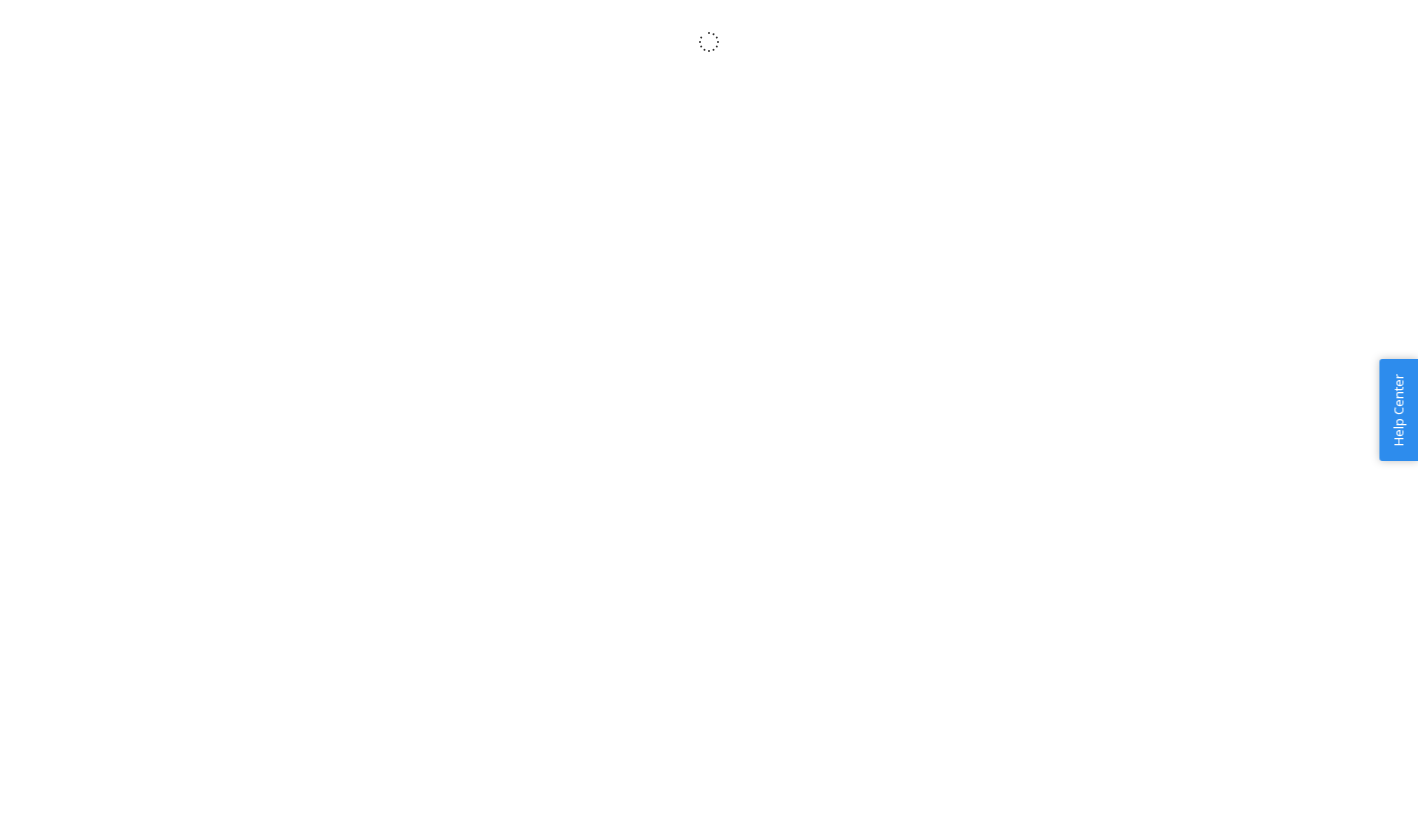 scroll, scrollTop: 0, scrollLeft: 0, axis: both 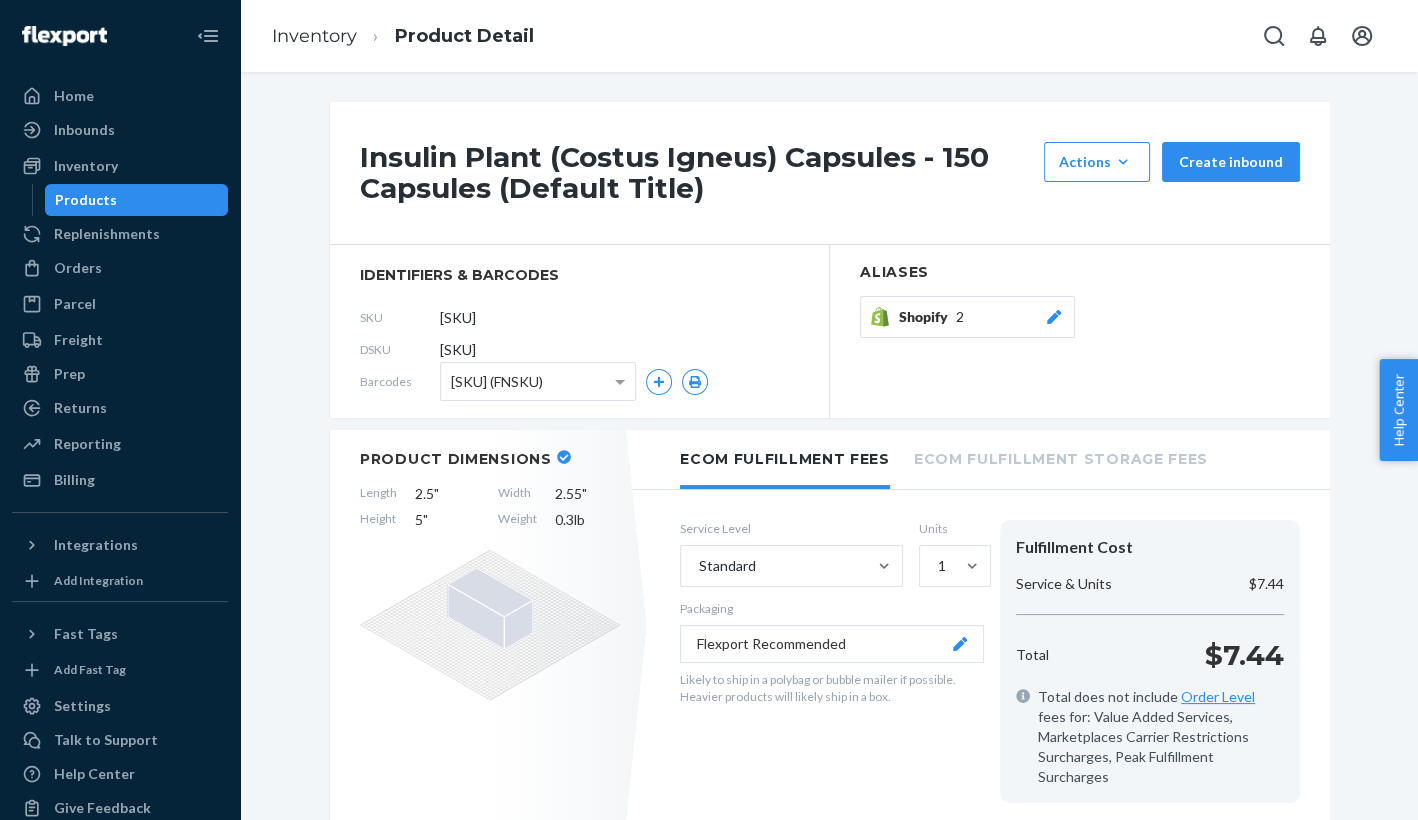 click on "Products" at bounding box center (86, 200) 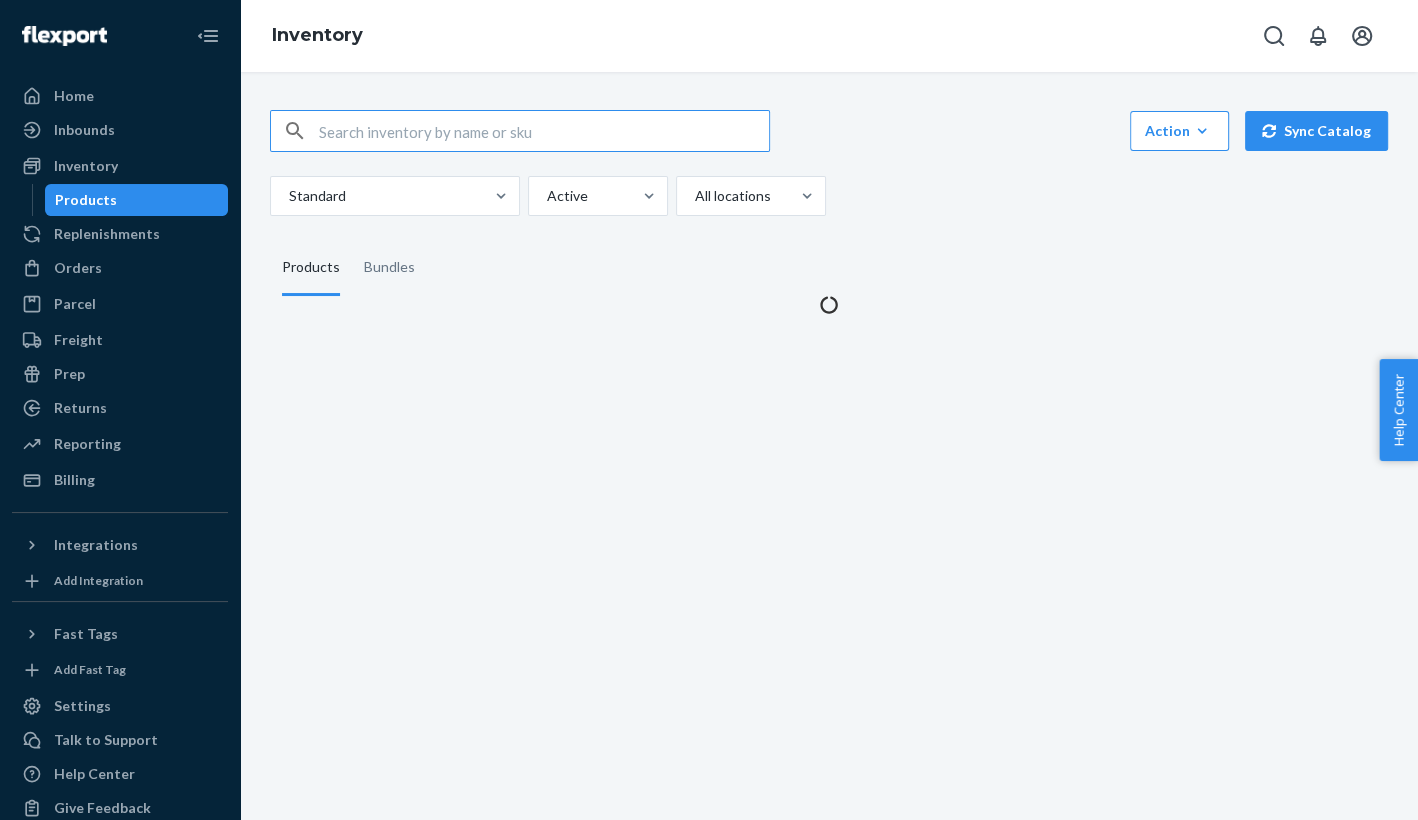 click at bounding box center (544, 131) 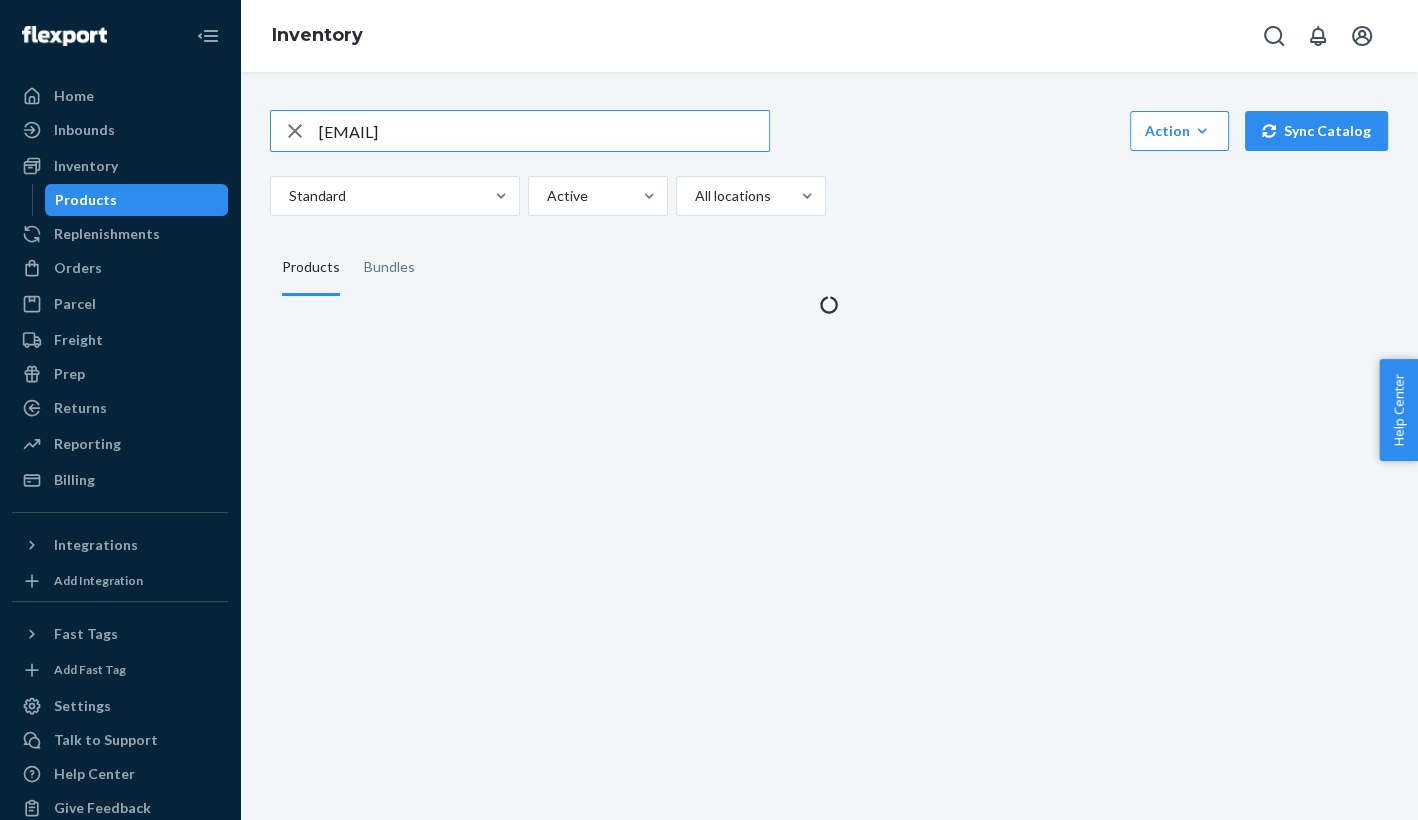 type on "ehb09@yahoo.com" 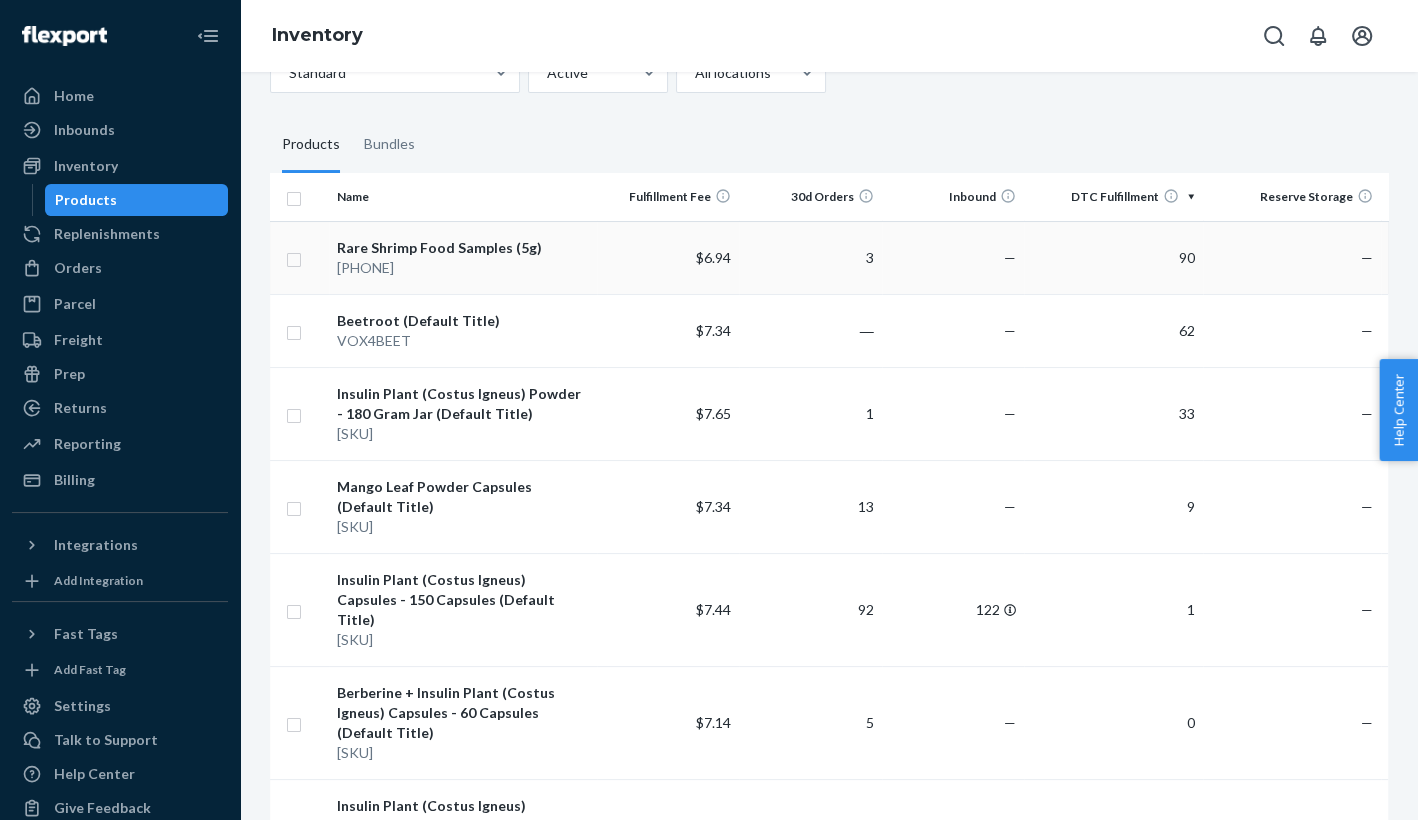 scroll, scrollTop: 0, scrollLeft: 0, axis: both 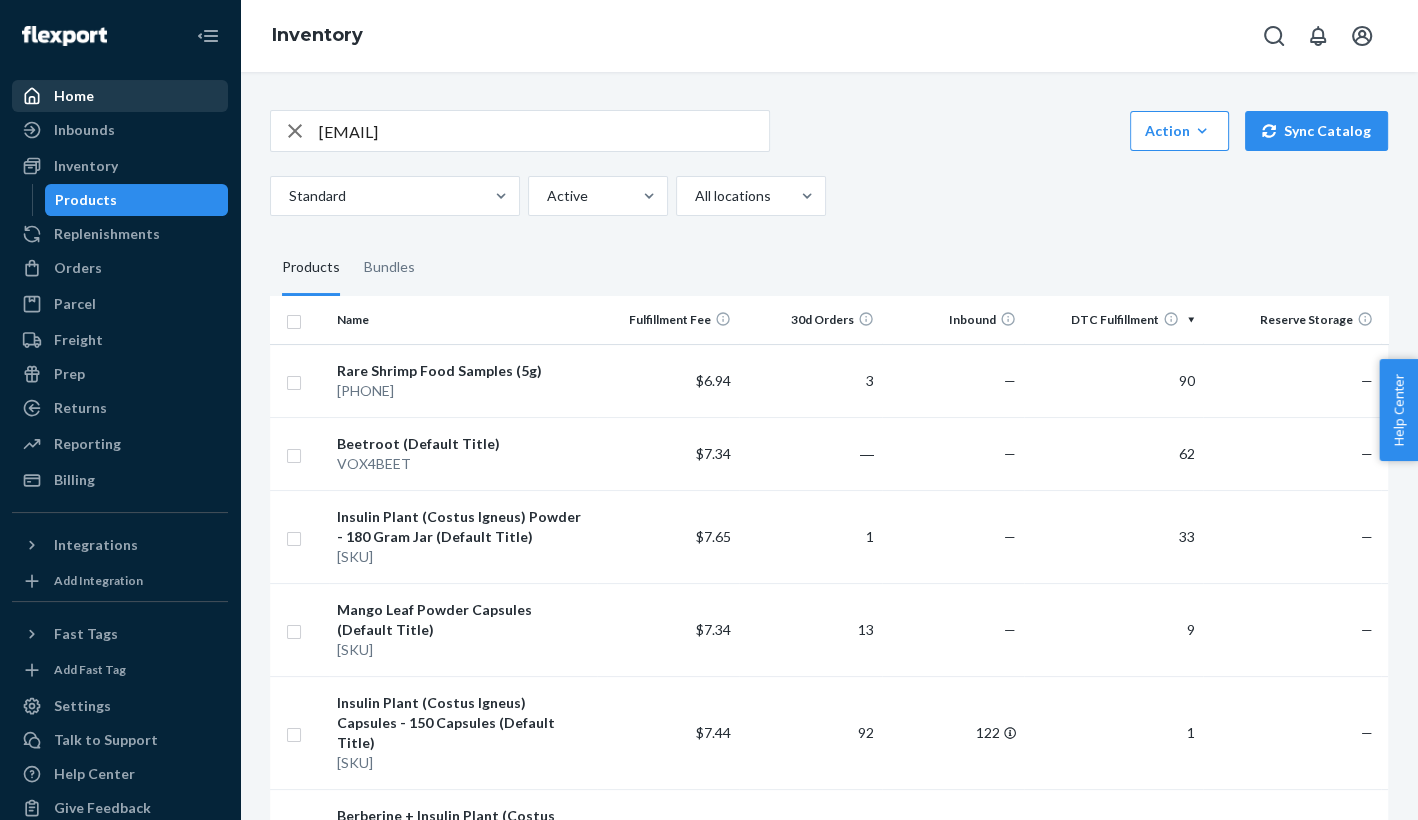click on "Home" at bounding box center (120, 96) 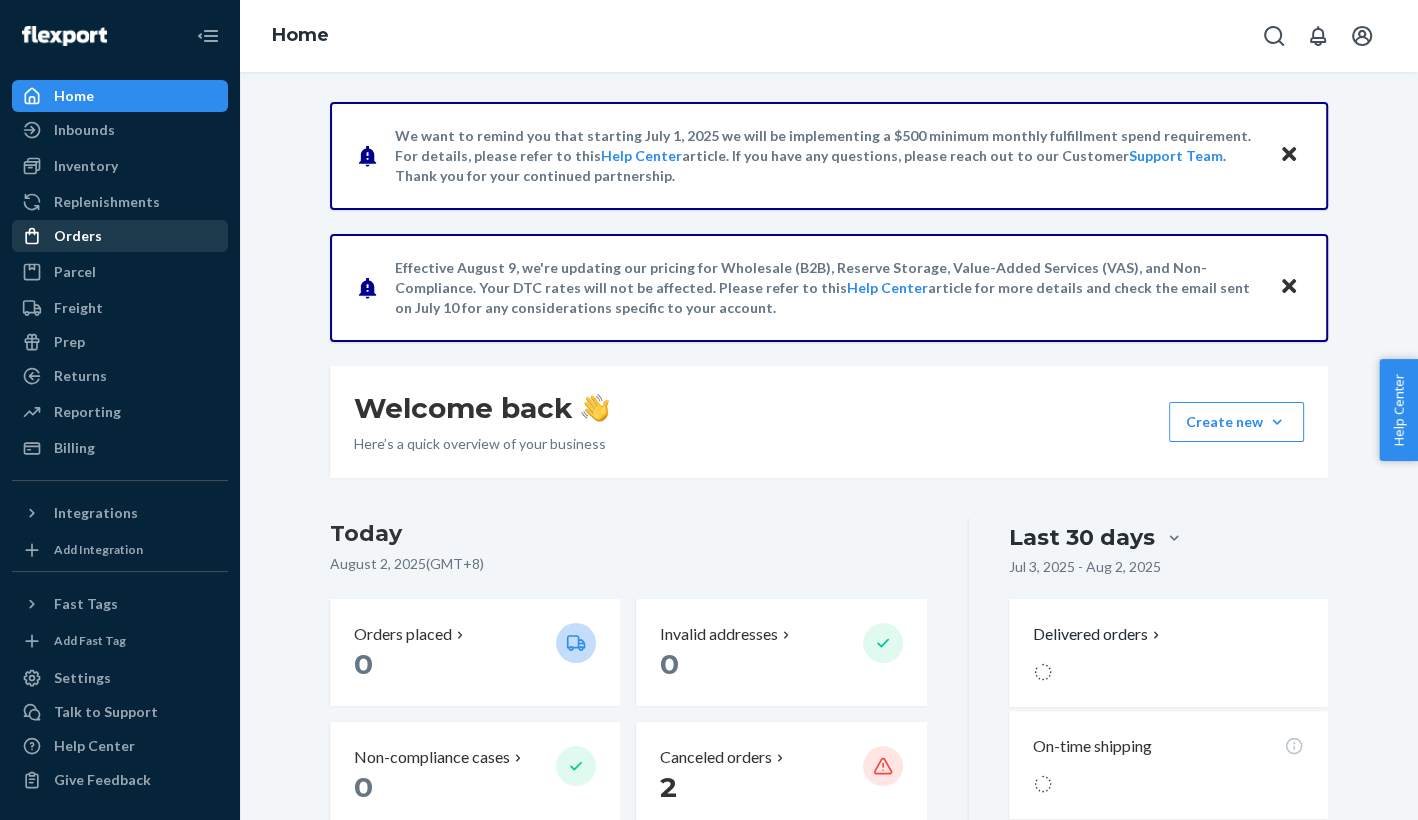click on "Orders" at bounding box center (120, 236) 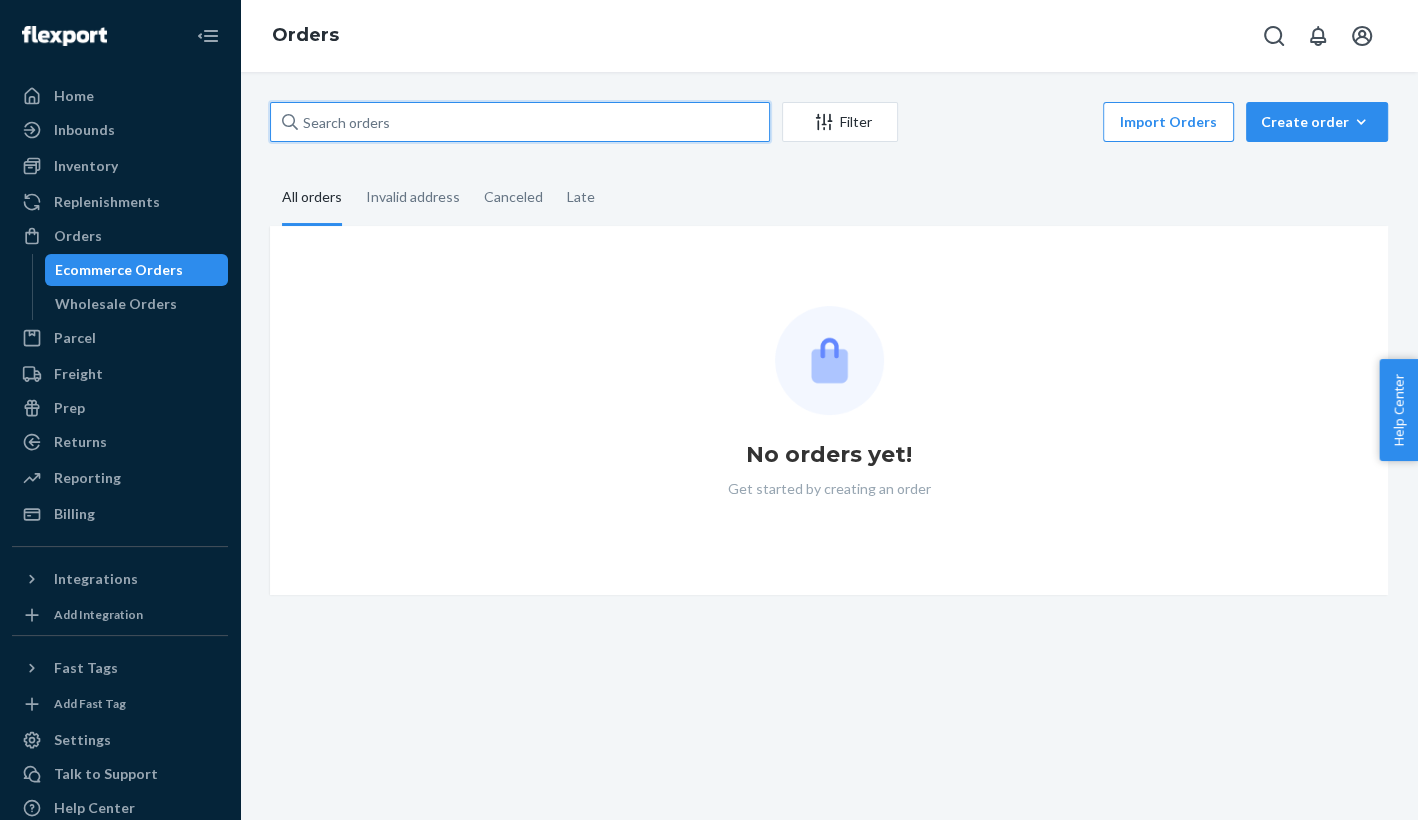 click at bounding box center [520, 122] 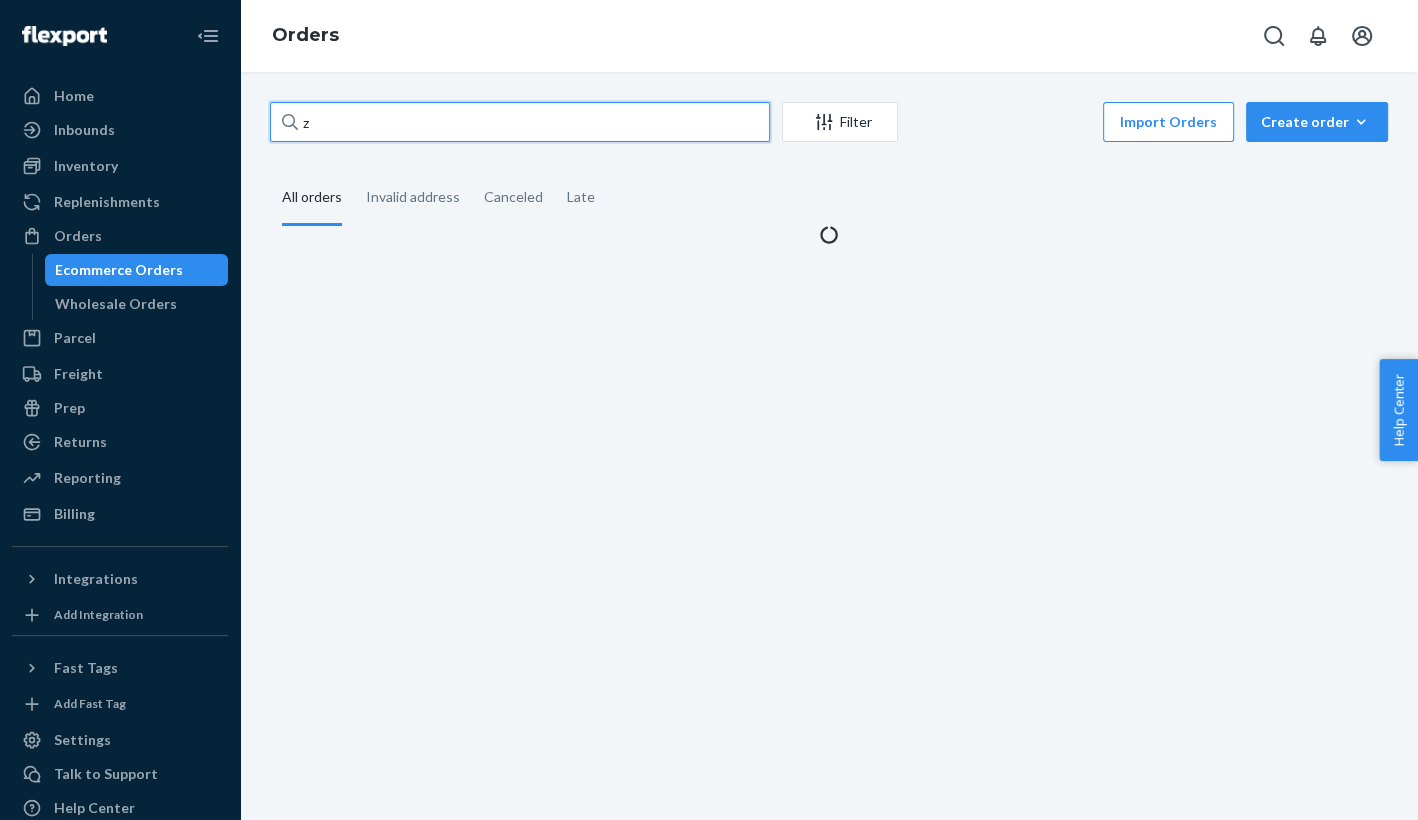 click on "z" at bounding box center [520, 122] 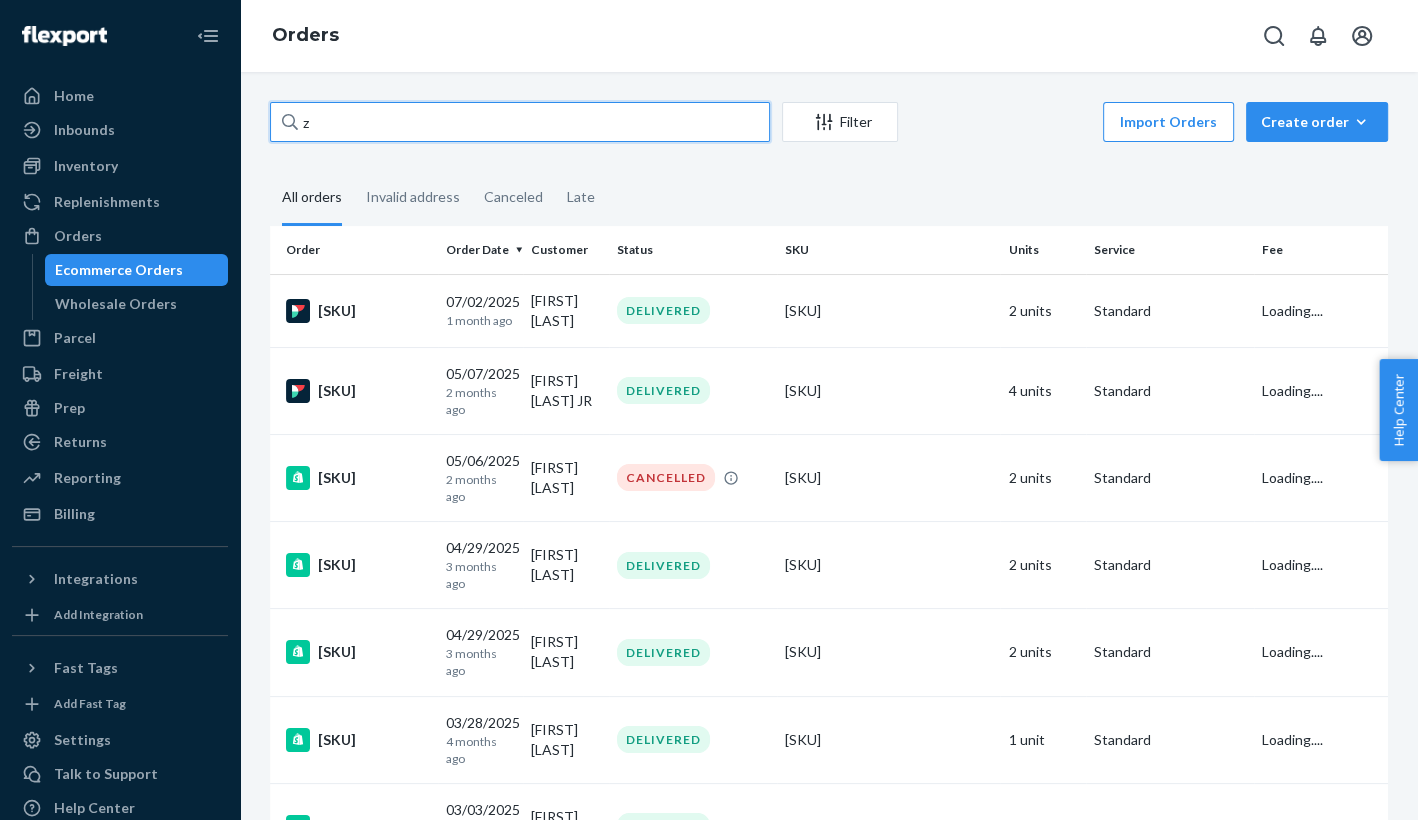click on "z" at bounding box center (520, 122) 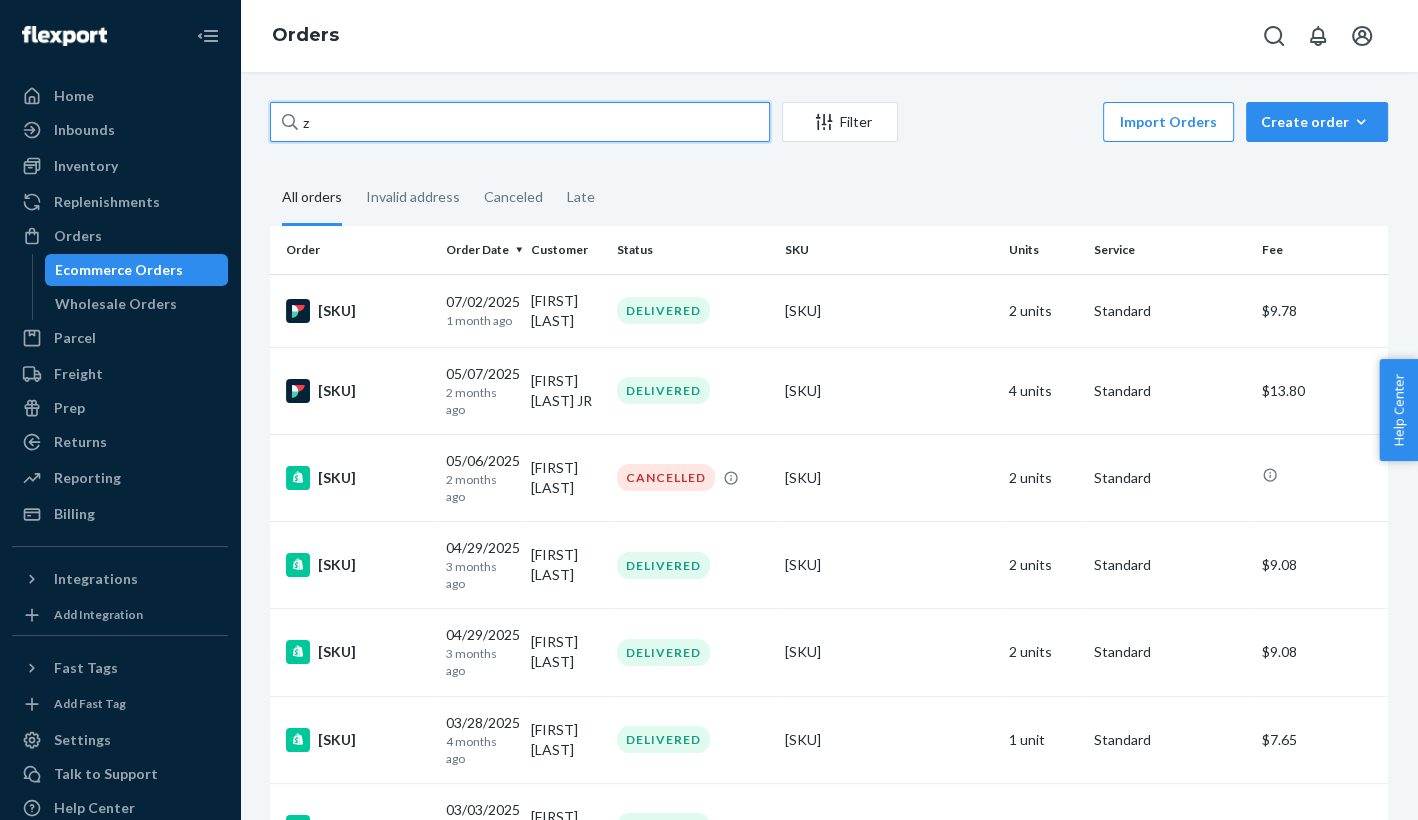 click on "z" at bounding box center (520, 122) 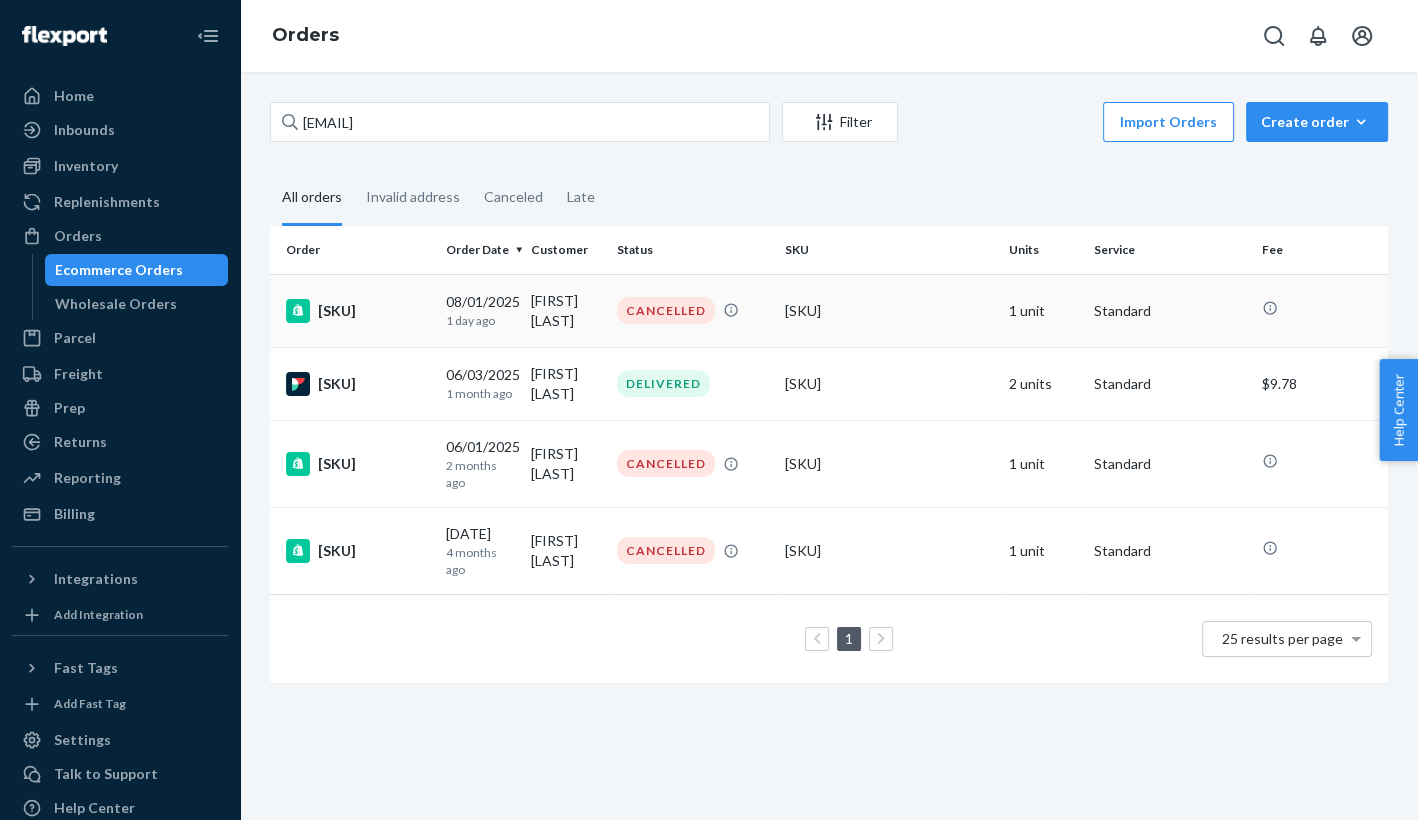 click on "08/01/2025 1 day ago" at bounding box center (481, 310) 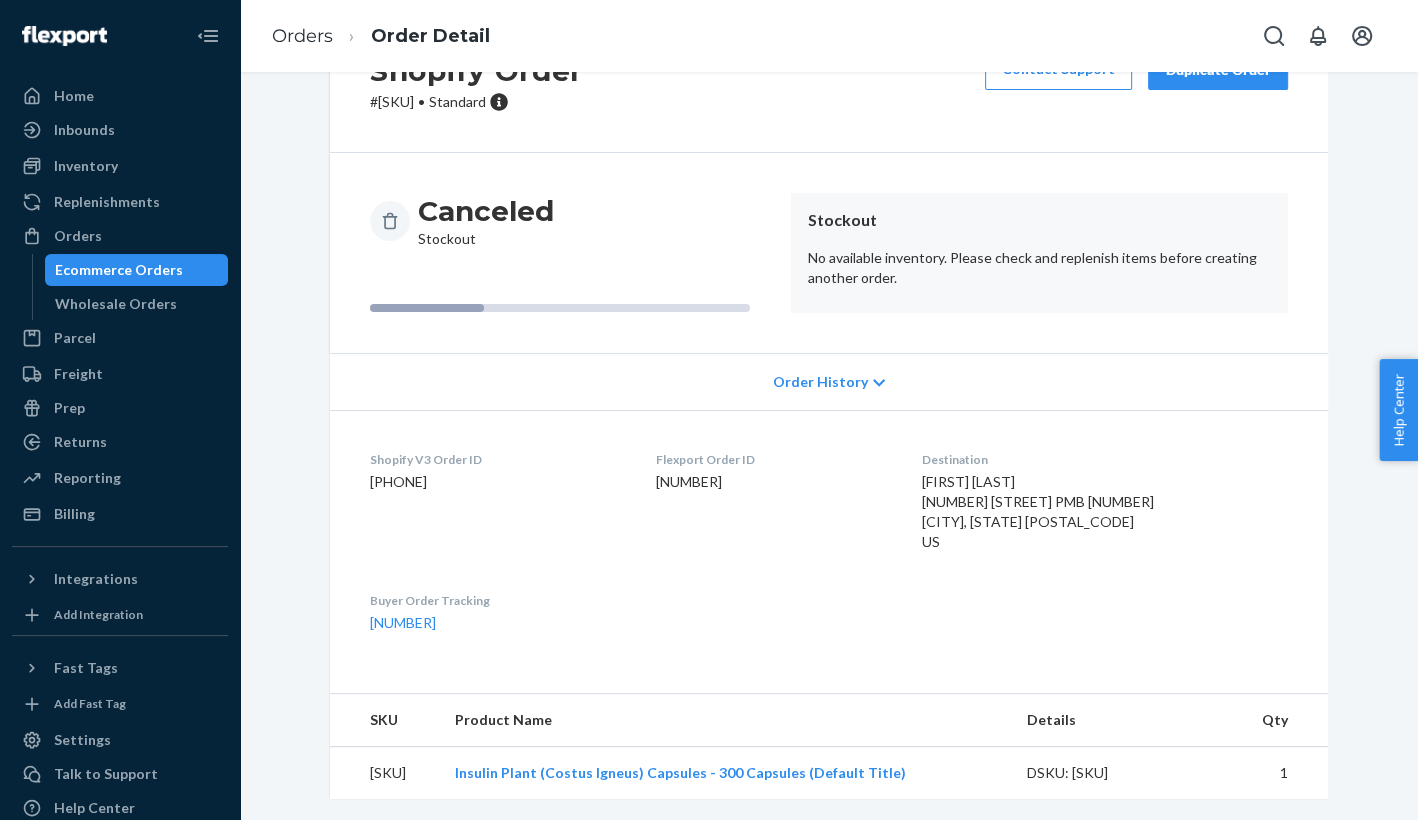 scroll, scrollTop: 0, scrollLeft: 0, axis: both 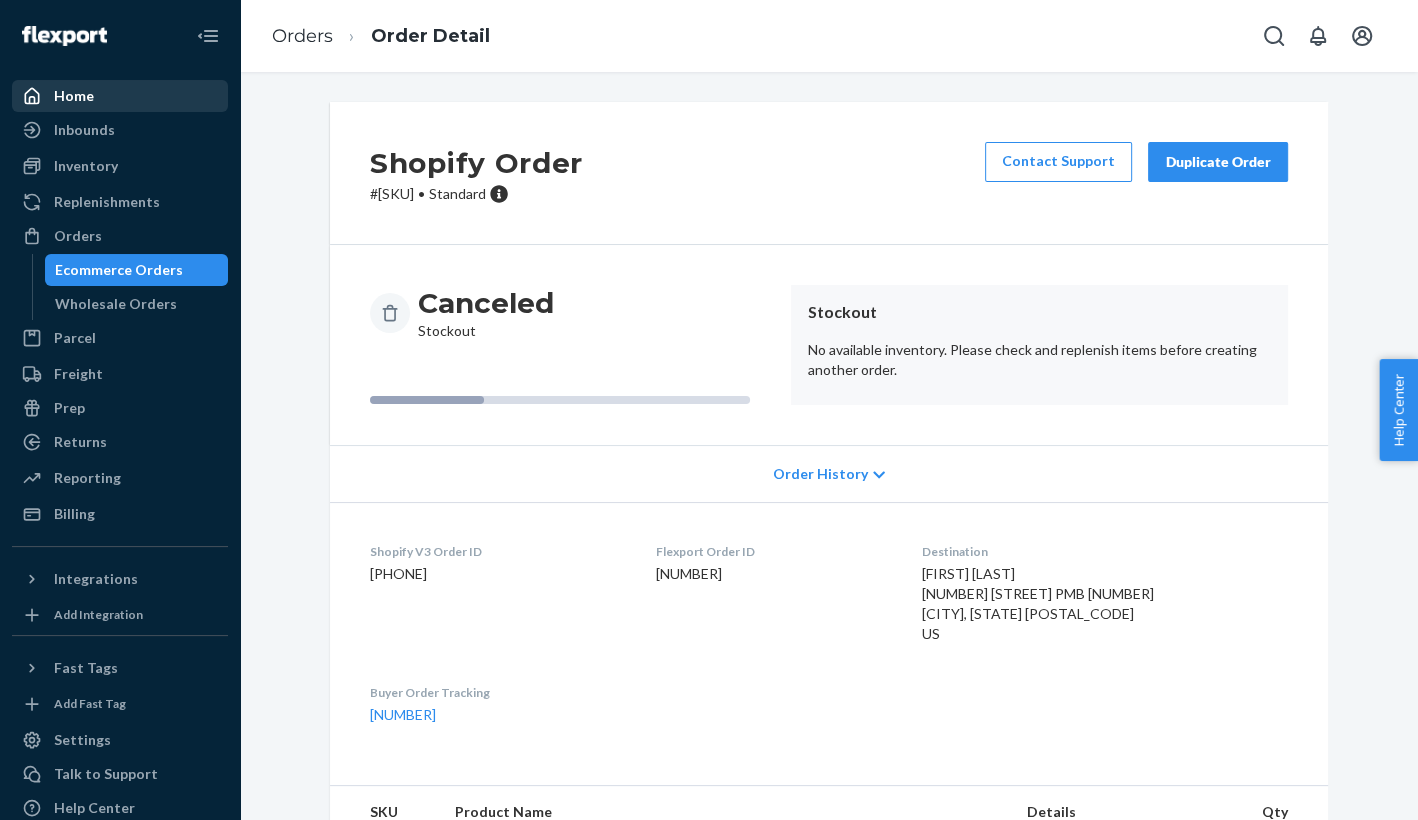 click on "Home" at bounding box center [120, 96] 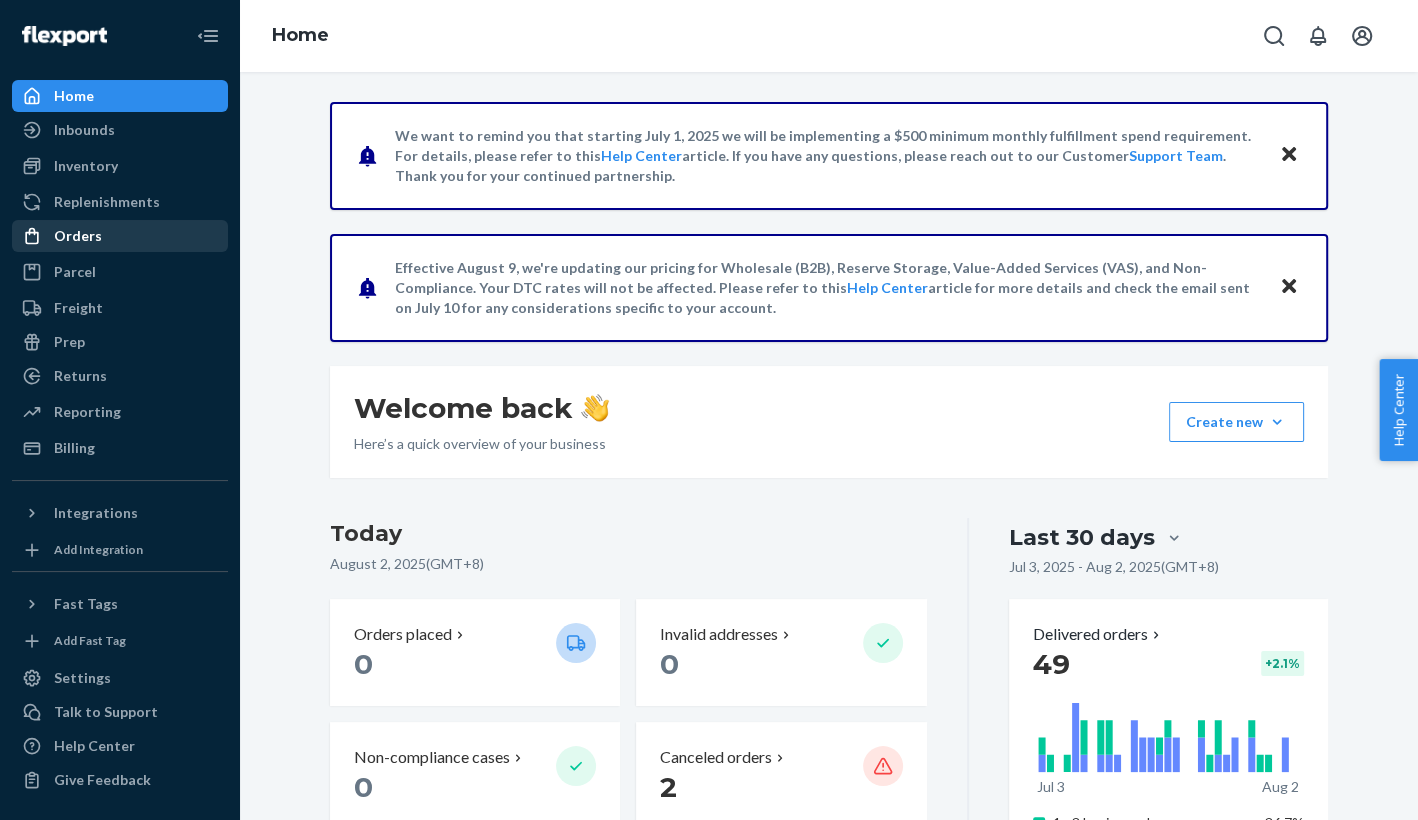 click on "Orders" at bounding box center (120, 236) 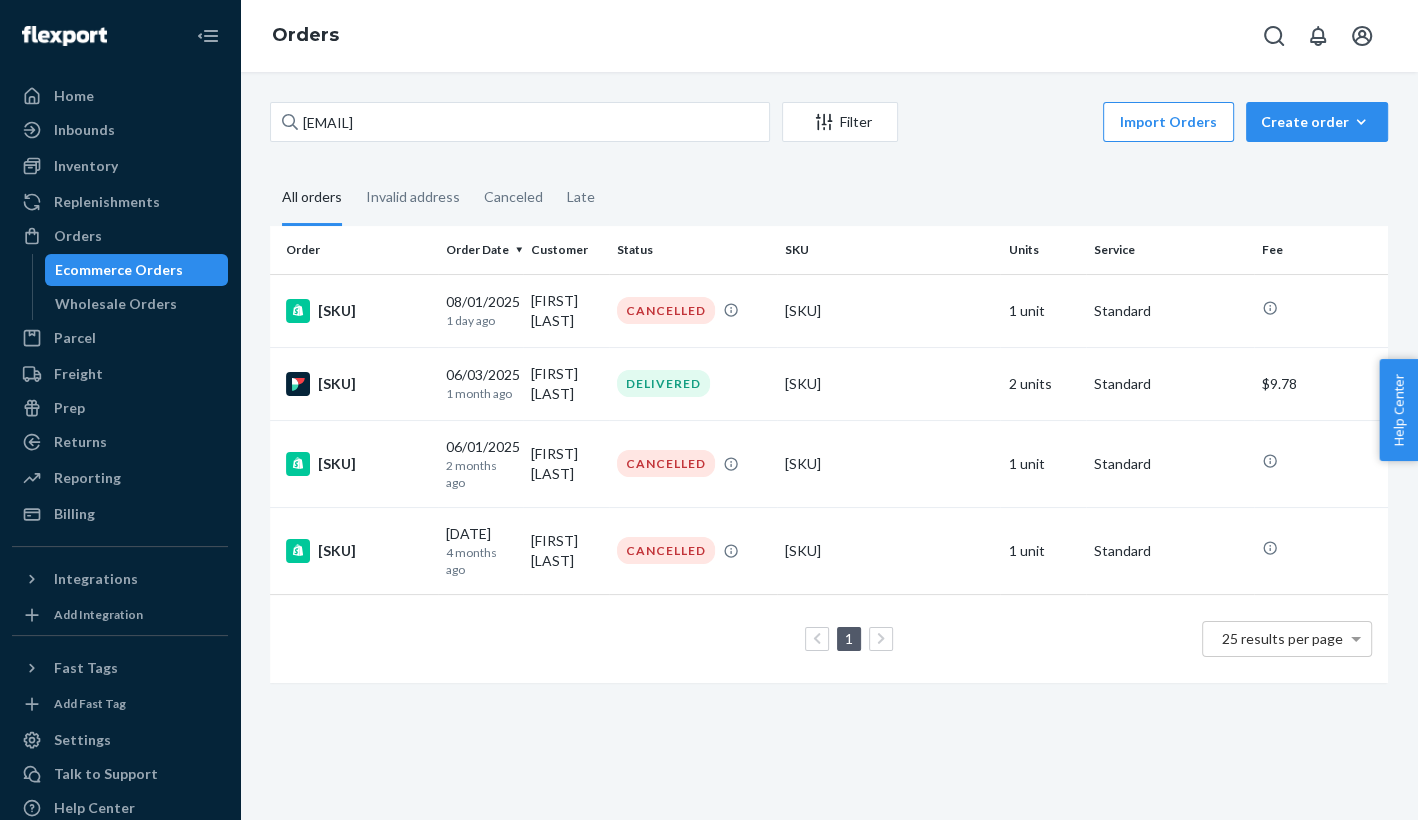 scroll, scrollTop: 59, scrollLeft: 0, axis: vertical 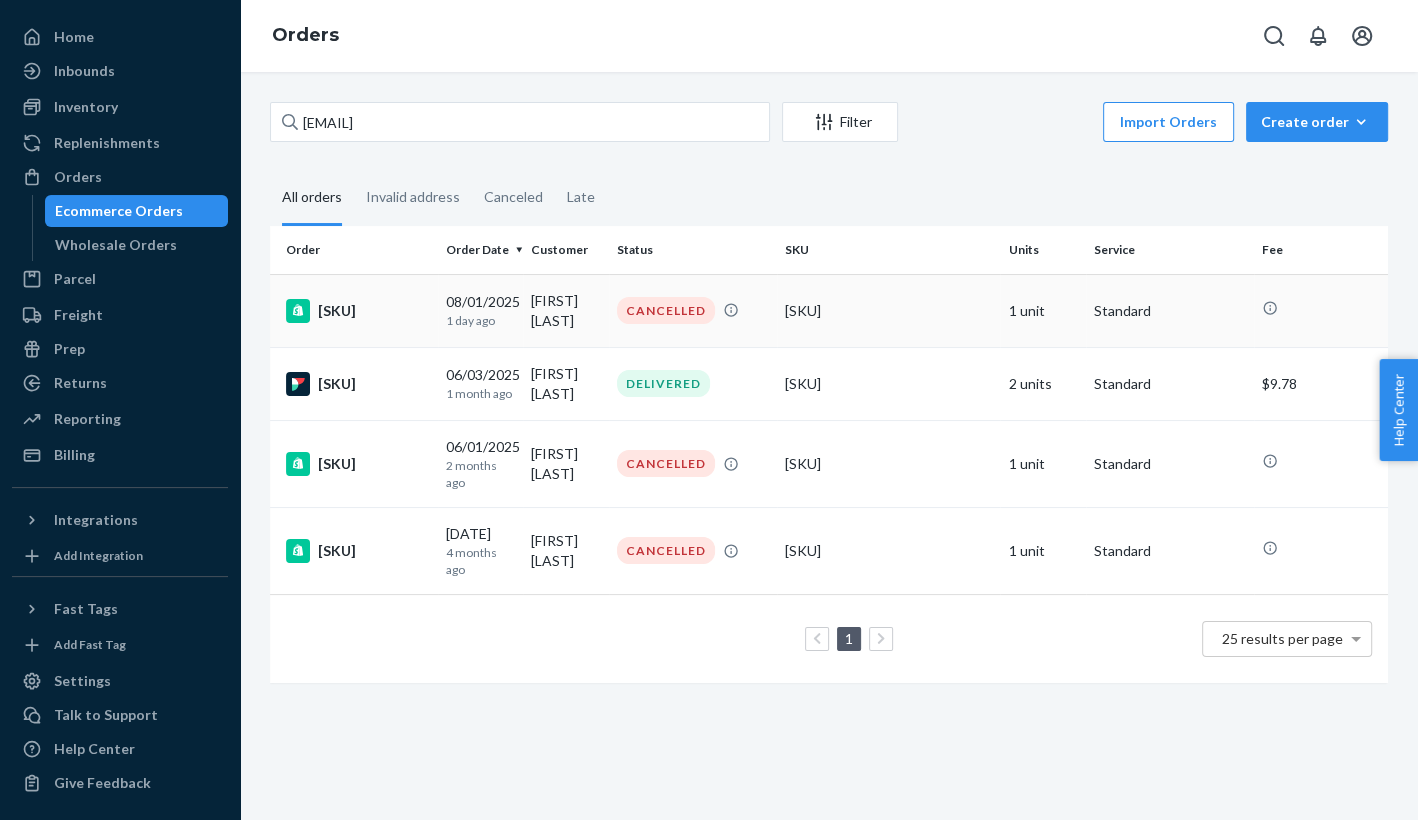 click on "NSH16892" at bounding box center (354, 310) 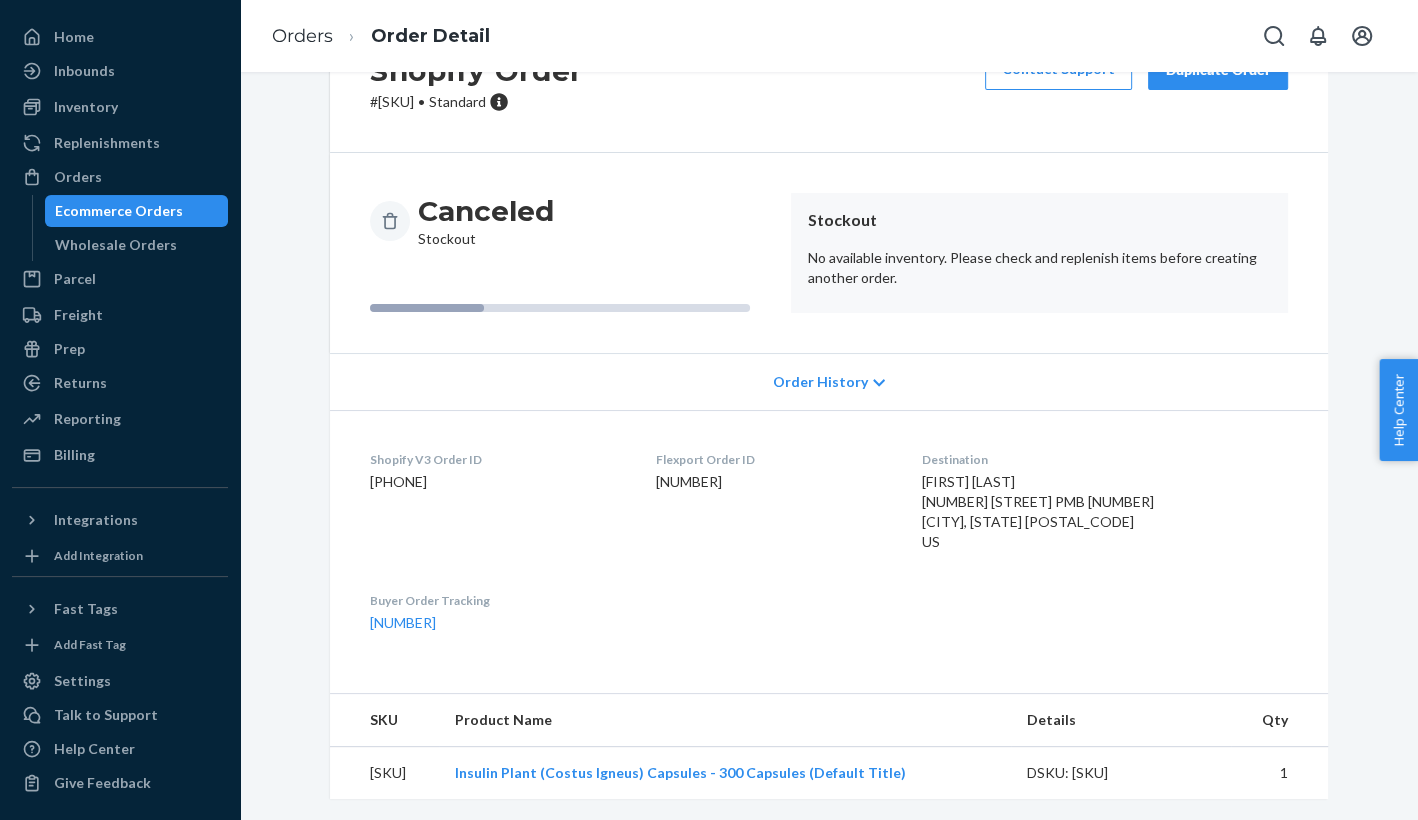 scroll, scrollTop: 0, scrollLeft: 0, axis: both 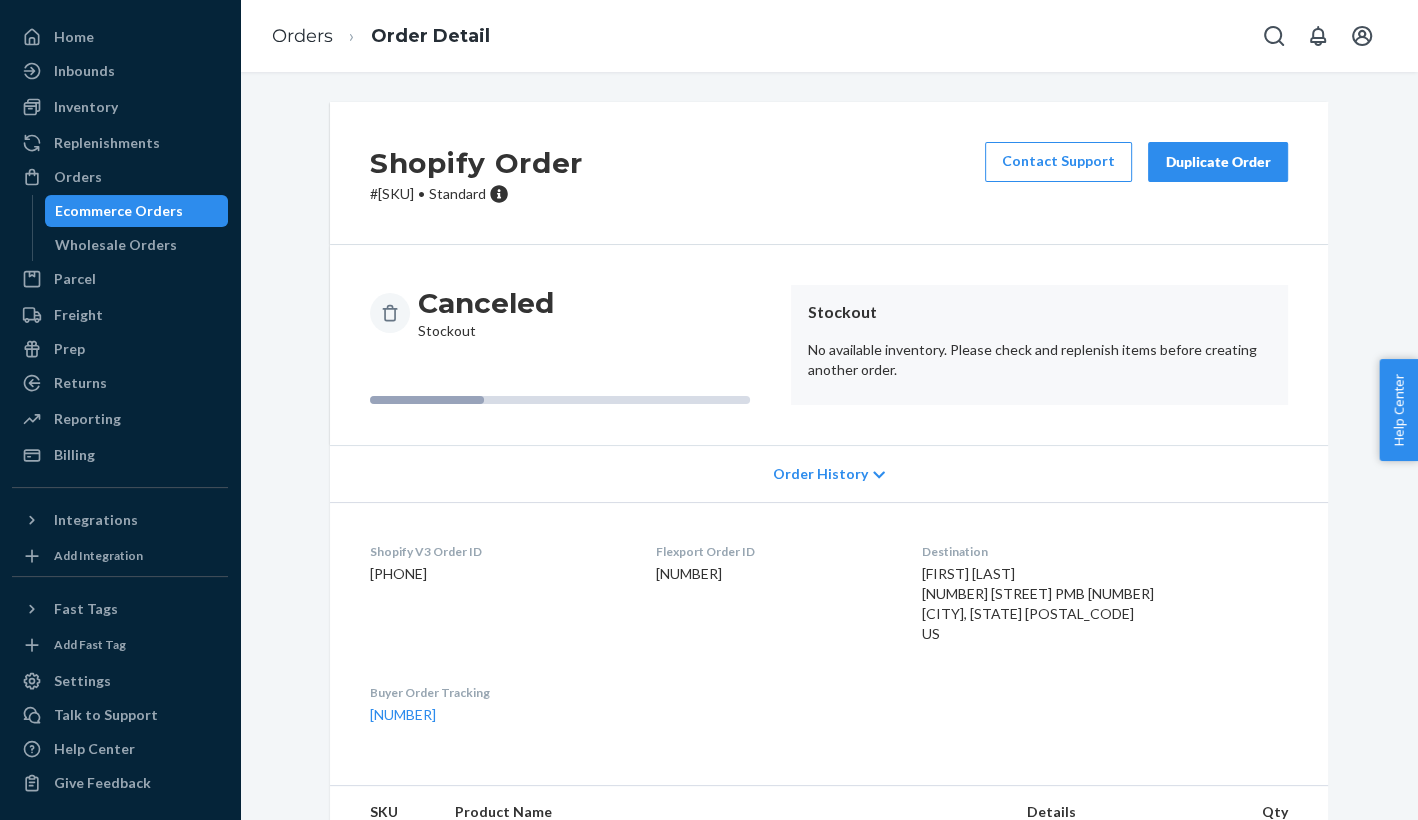 click on "Duplicate Order" at bounding box center [1218, 162] 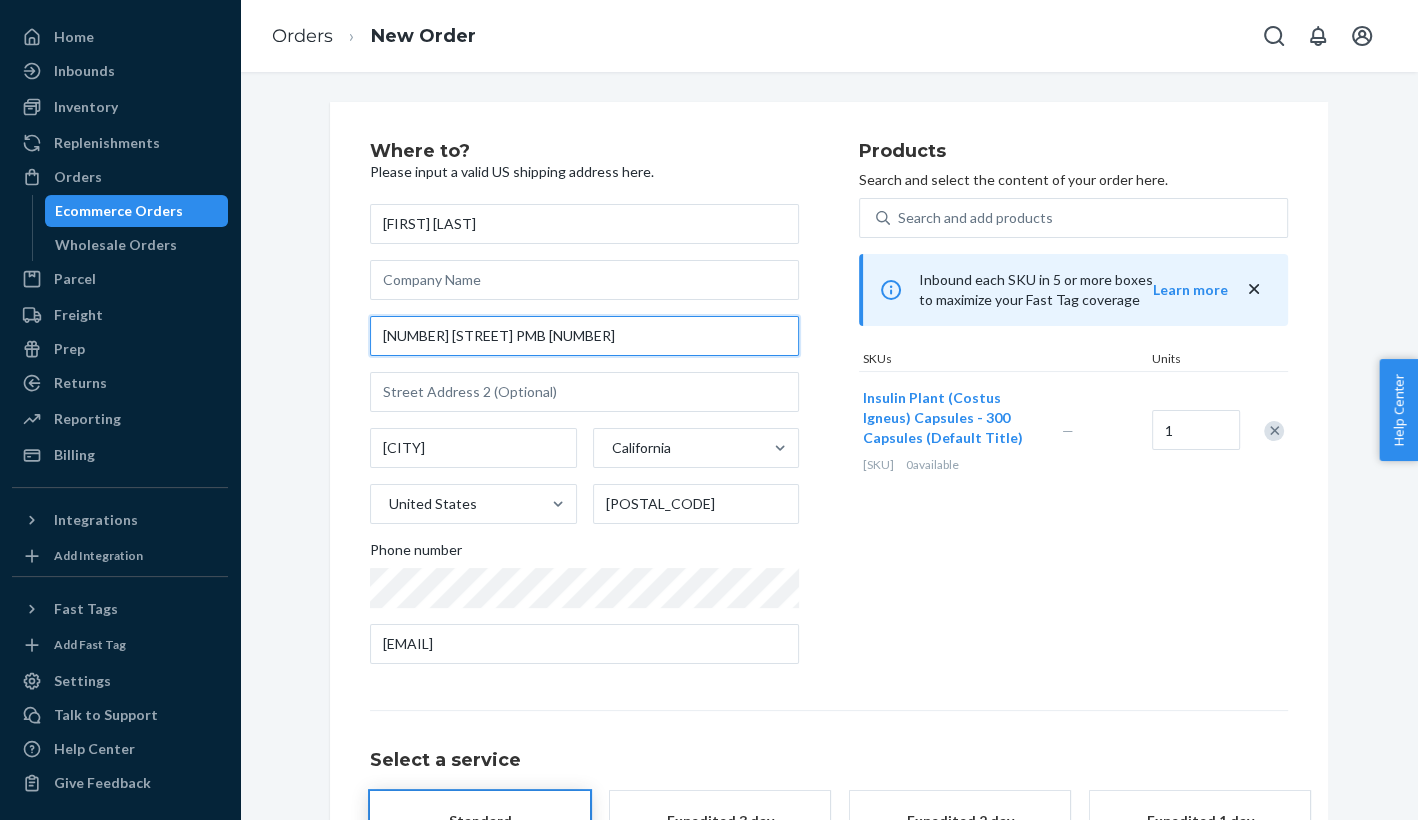 click on "5960 S Land Park Dr PMB 135" at bounding box center (584, 336) 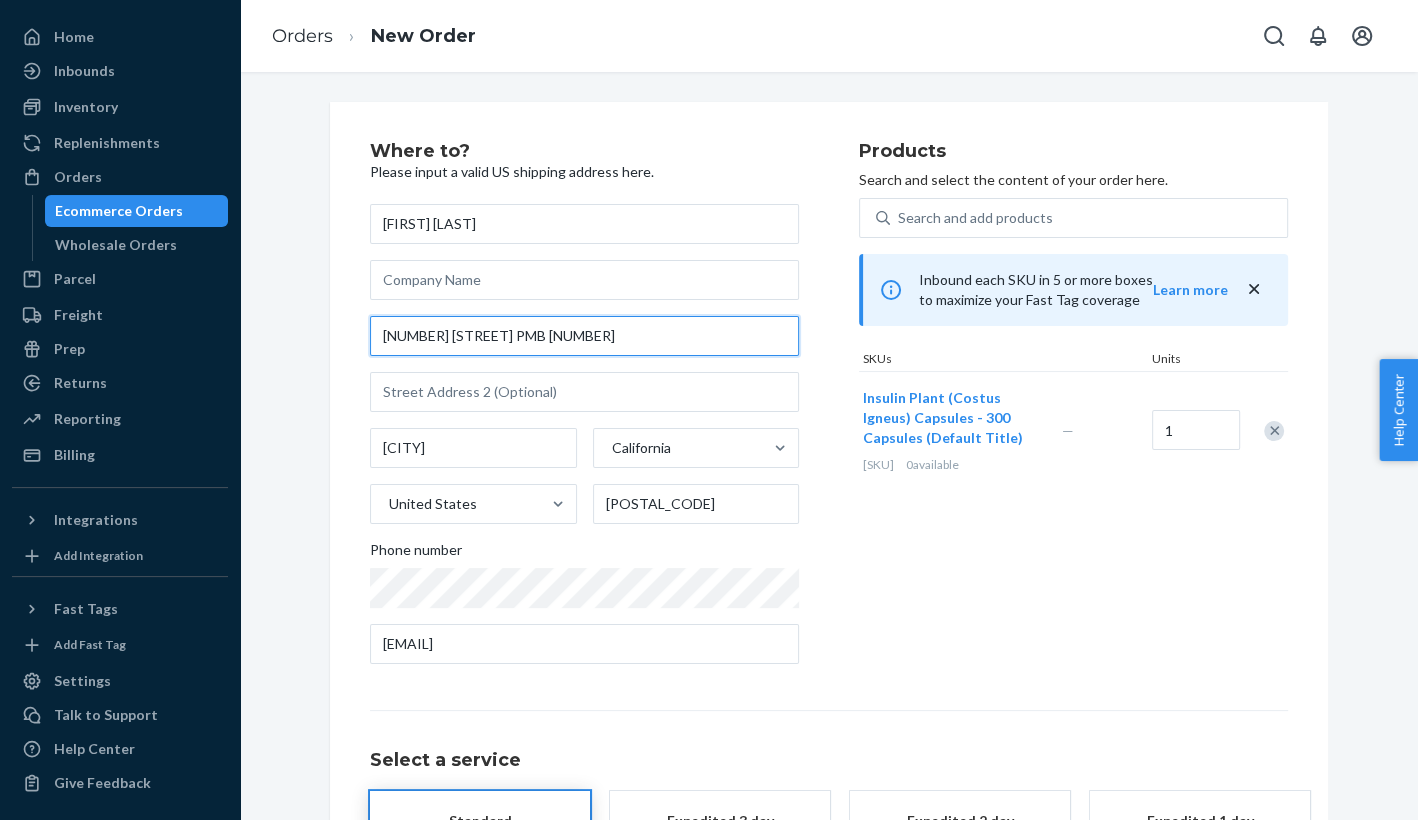 paste on "1355 Daugherty Drive Kissimmee, FL 34744" 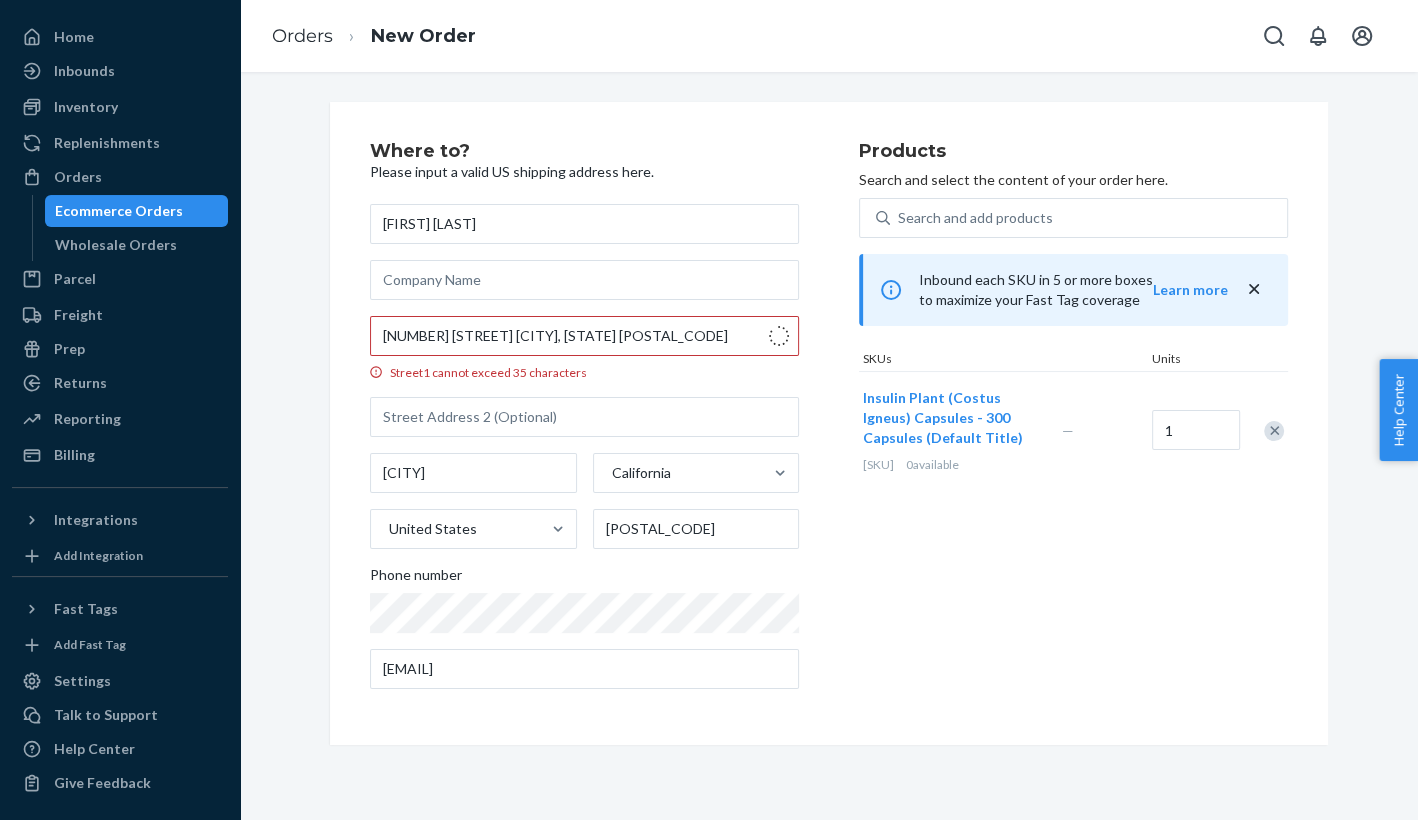 type on "1355 Daugherty Dr" 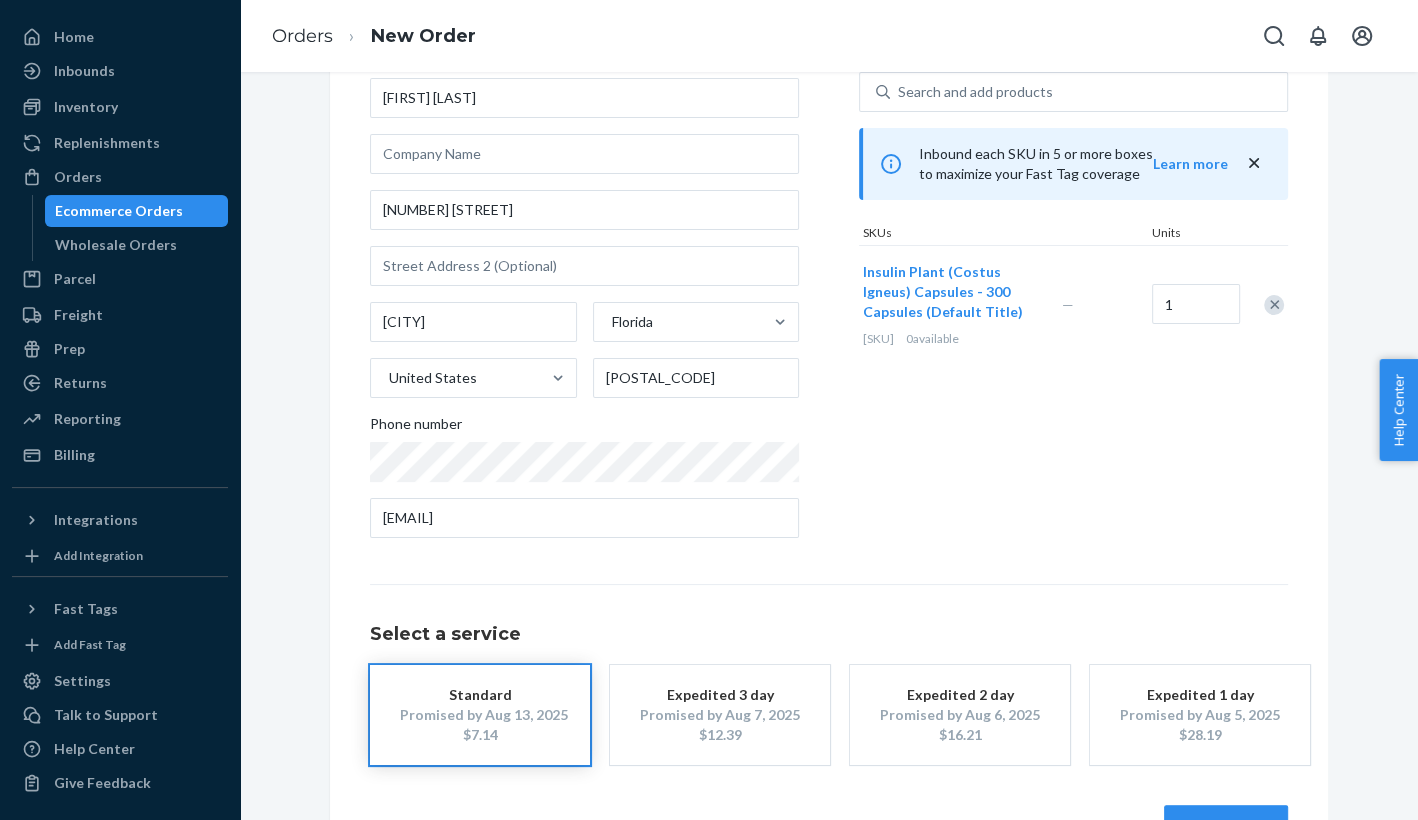 scroll, scrollTop: 0, scrollLeft: 0, axis: both 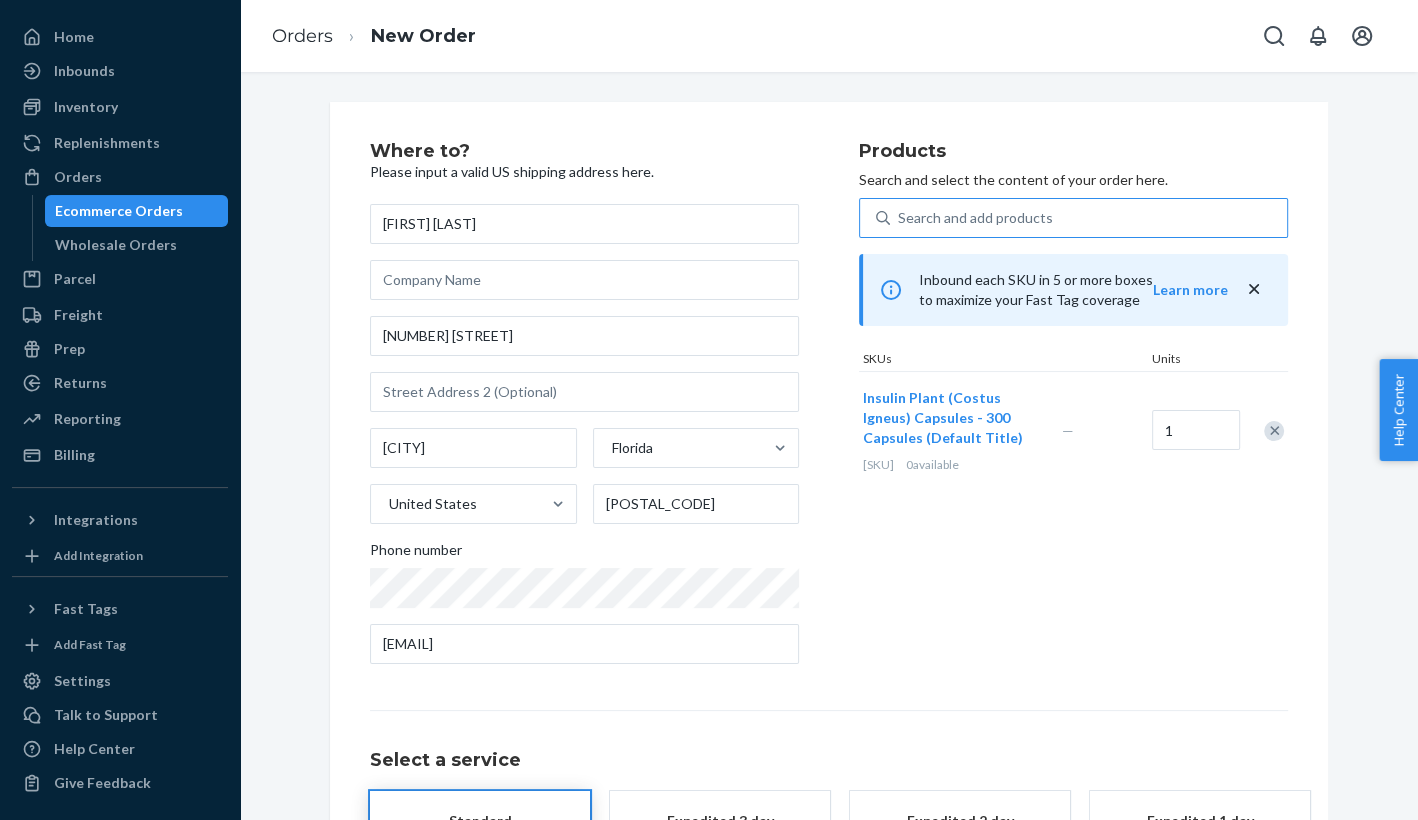 click on "Search and add products" at bounding box center [975, 218] 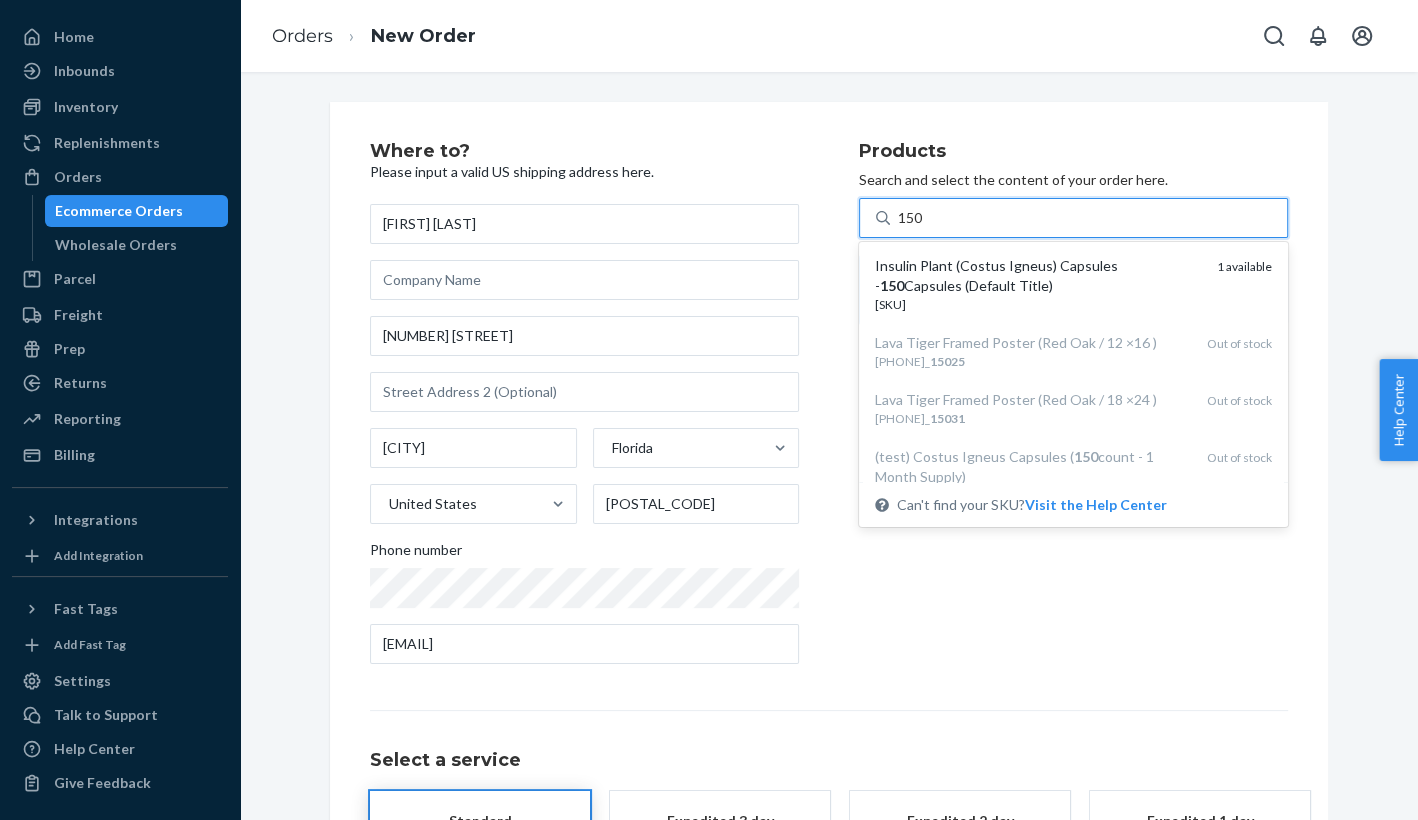 type on "150" 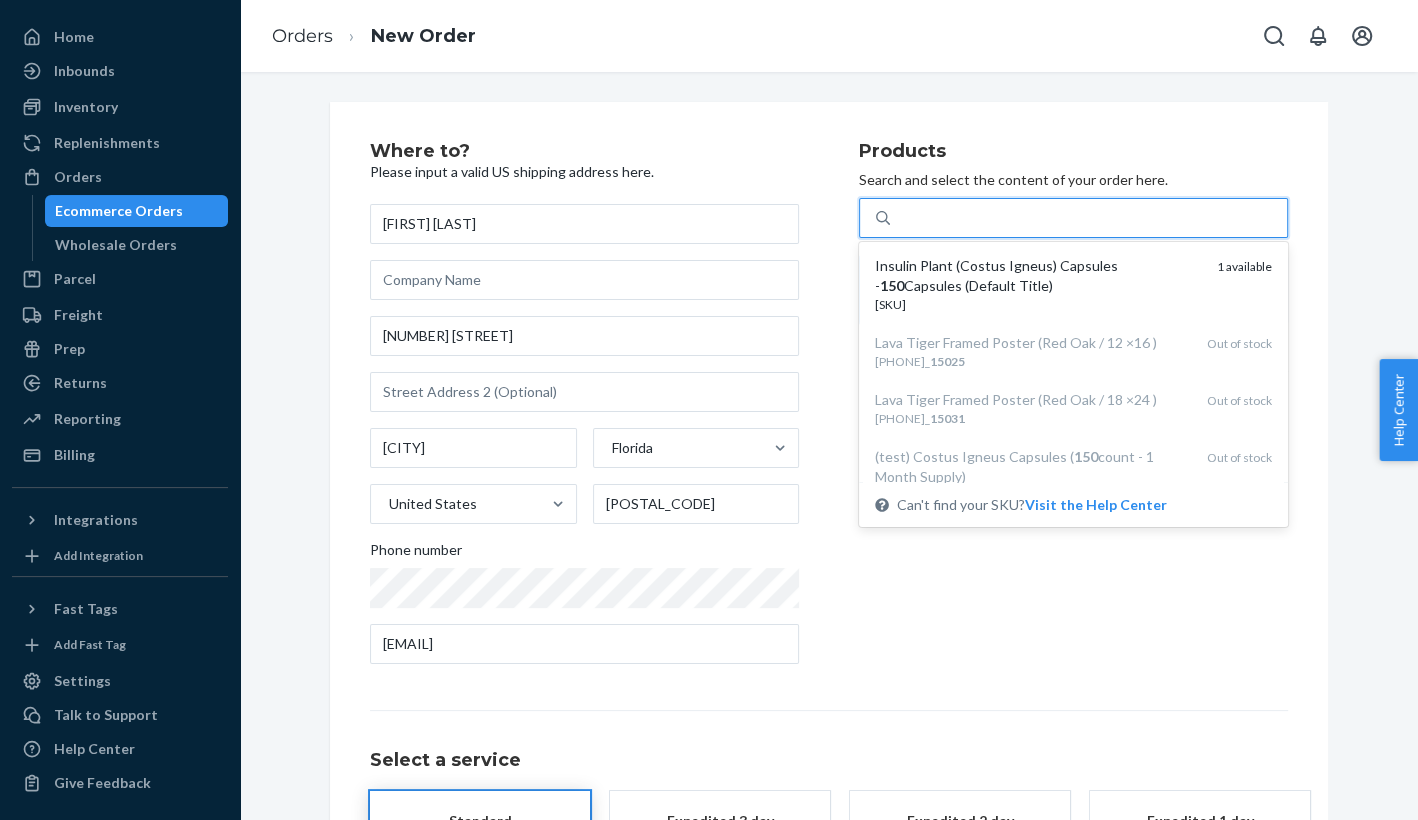 click on "Products Search and select the content of your order here.      option undefined focused, 1 of 5. 5 results available for search term 150. Use Up and Down to choose options, press Enter to select the currently focused option, press Escape to exit the menu, press Tab to select the option and exit the menu. 150 Insulin Plant (Costus Igneus) Capsules -  150  Capsules (Default Title) 4C-24YI-TV4U 1 available Lava Tiger Framed Poster (Red Oak / 12 ×16 ) 3683359_ 15025 Out of stock Lava Tiger Framed Poster (Red Oak / 18 ×24 ) 3683359_ 15031 Out of stock (test) Costus Igneus Capsules ( 150  count - 1 Month Supply) UG-KTEG-AWXI Out of stock Berberine Plus (Costus Igneus) Capsules - 60 Capsules (1 Month Supply) - Natural  1500mg  Capsules X5-9BVH-3RV9 Out of stock Create ‘150’ as a new product Can't find your SKU?  Visit the Help Center Inbound each SKU in 5 or more boxes to maximize your Fast Tag coverage Learn more SKUs Units Insulin Plant (Costus Igneus) Capsules - 300 Capsules (Default Title) UG-KTEG-AWXI" at bounding box center (1073, 411) 